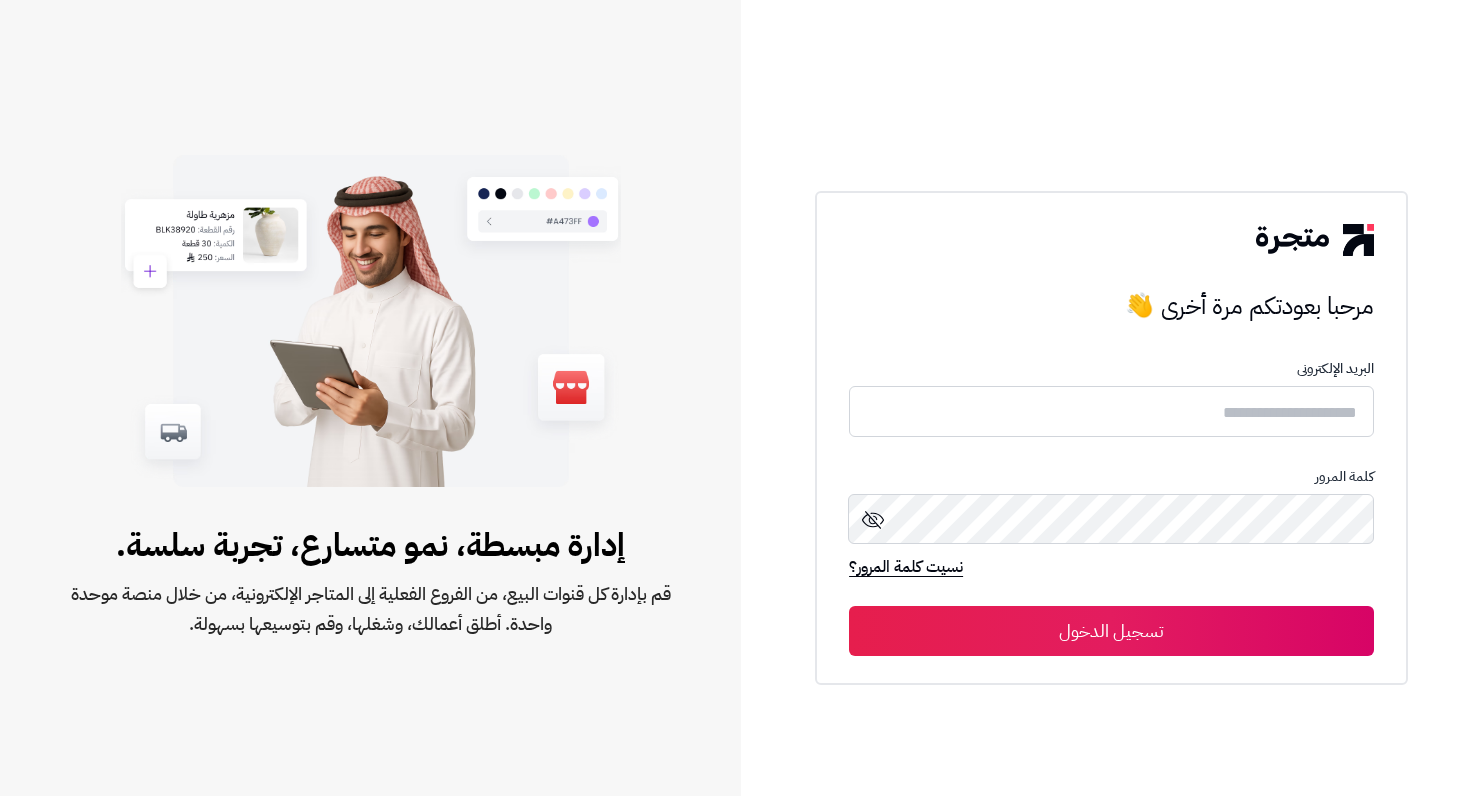 scroll, scrollTop: 0, scrollLeft: 0, axis: both 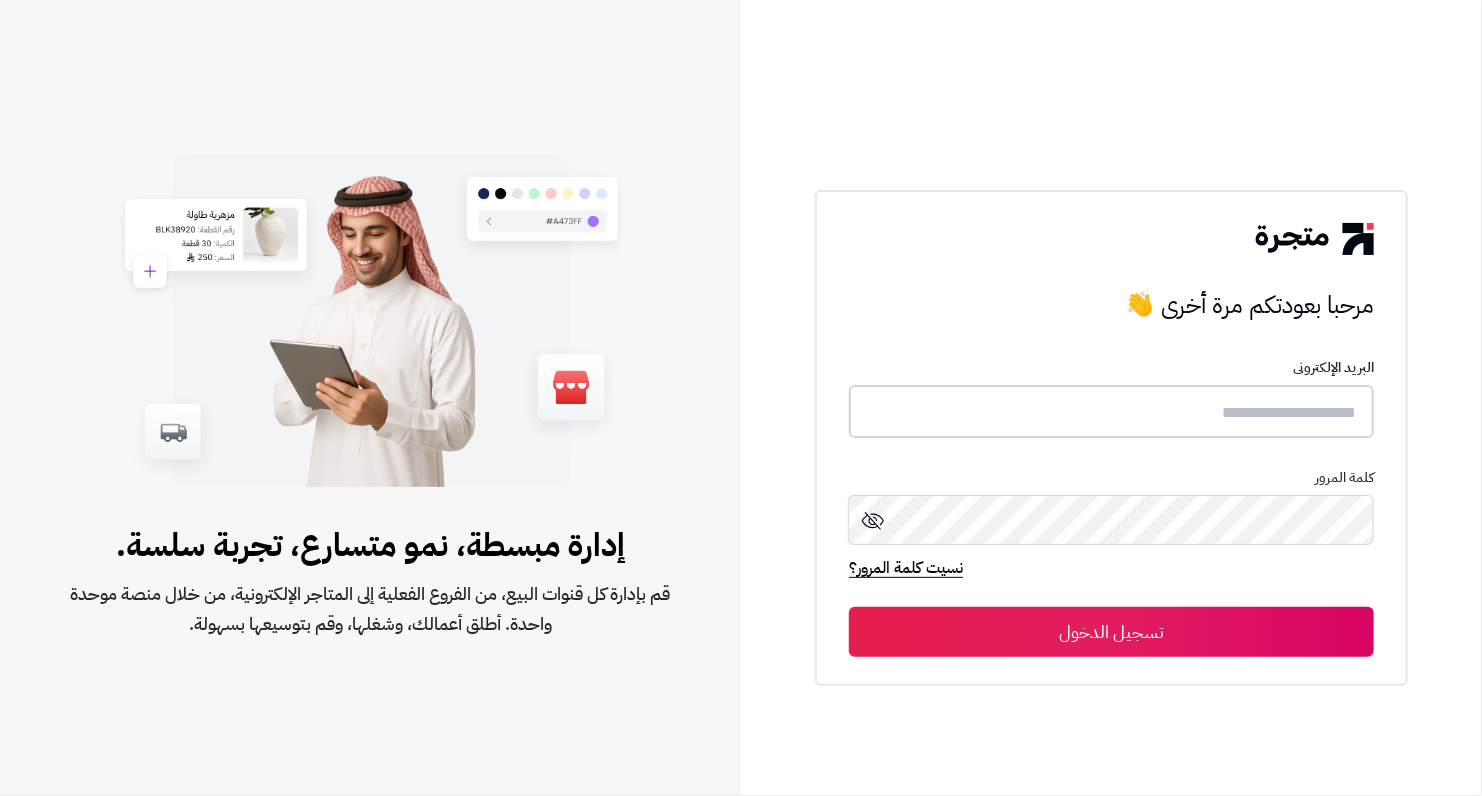 type on "**********" 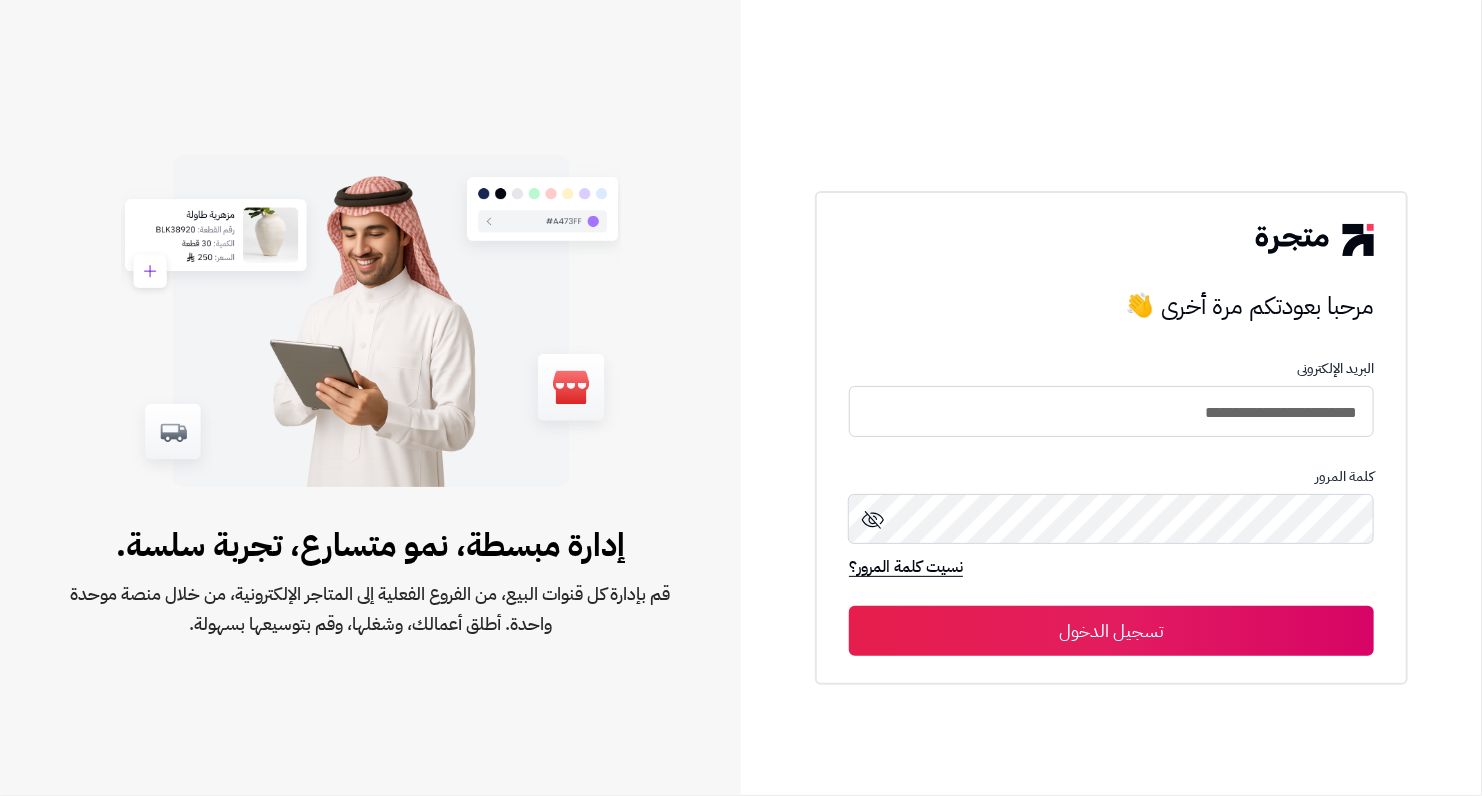 click on "تسجيل الدخول" at bounding box center [1111, 631] 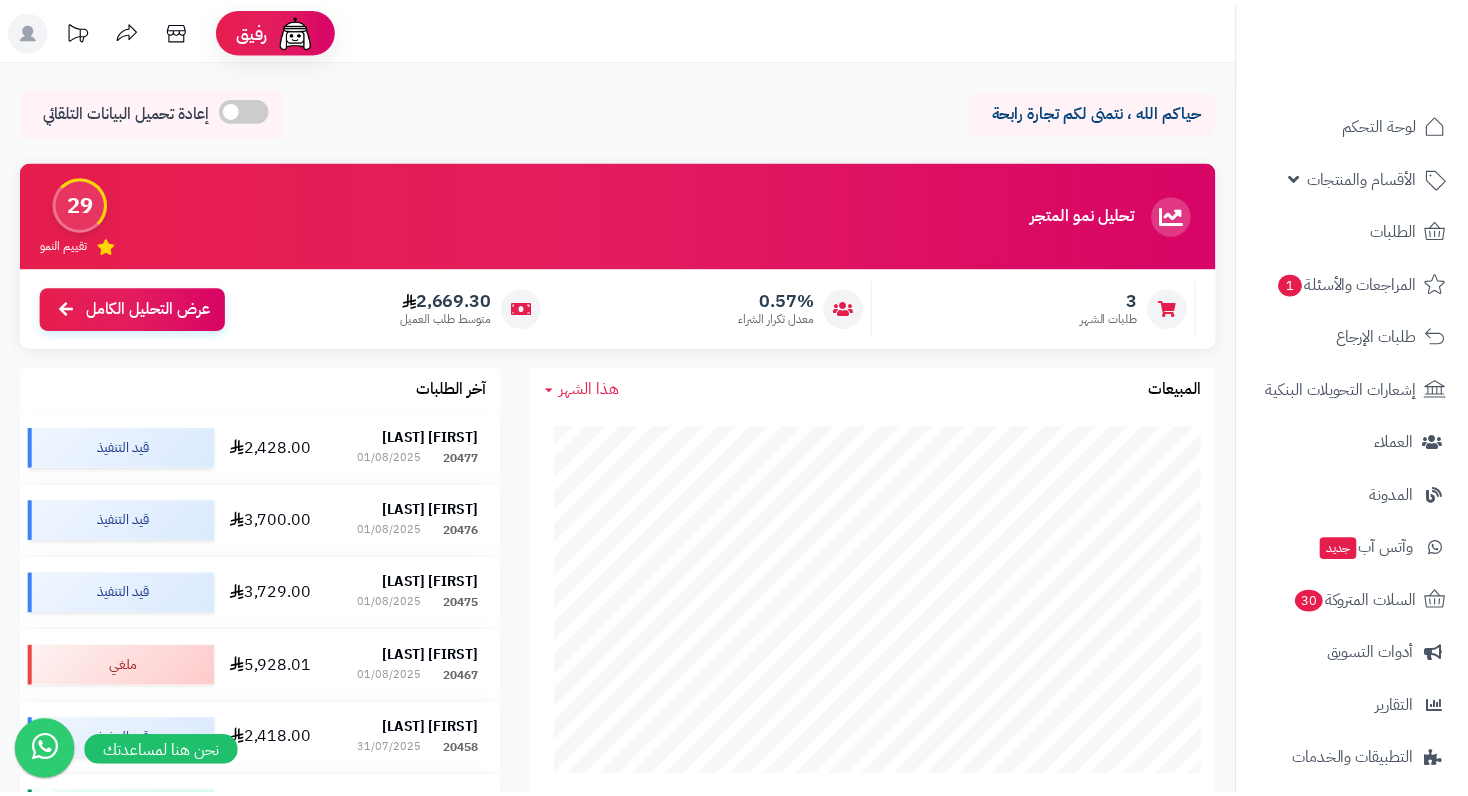 scroll, scrollTop: 0, scrollLeft: 0, axis: both 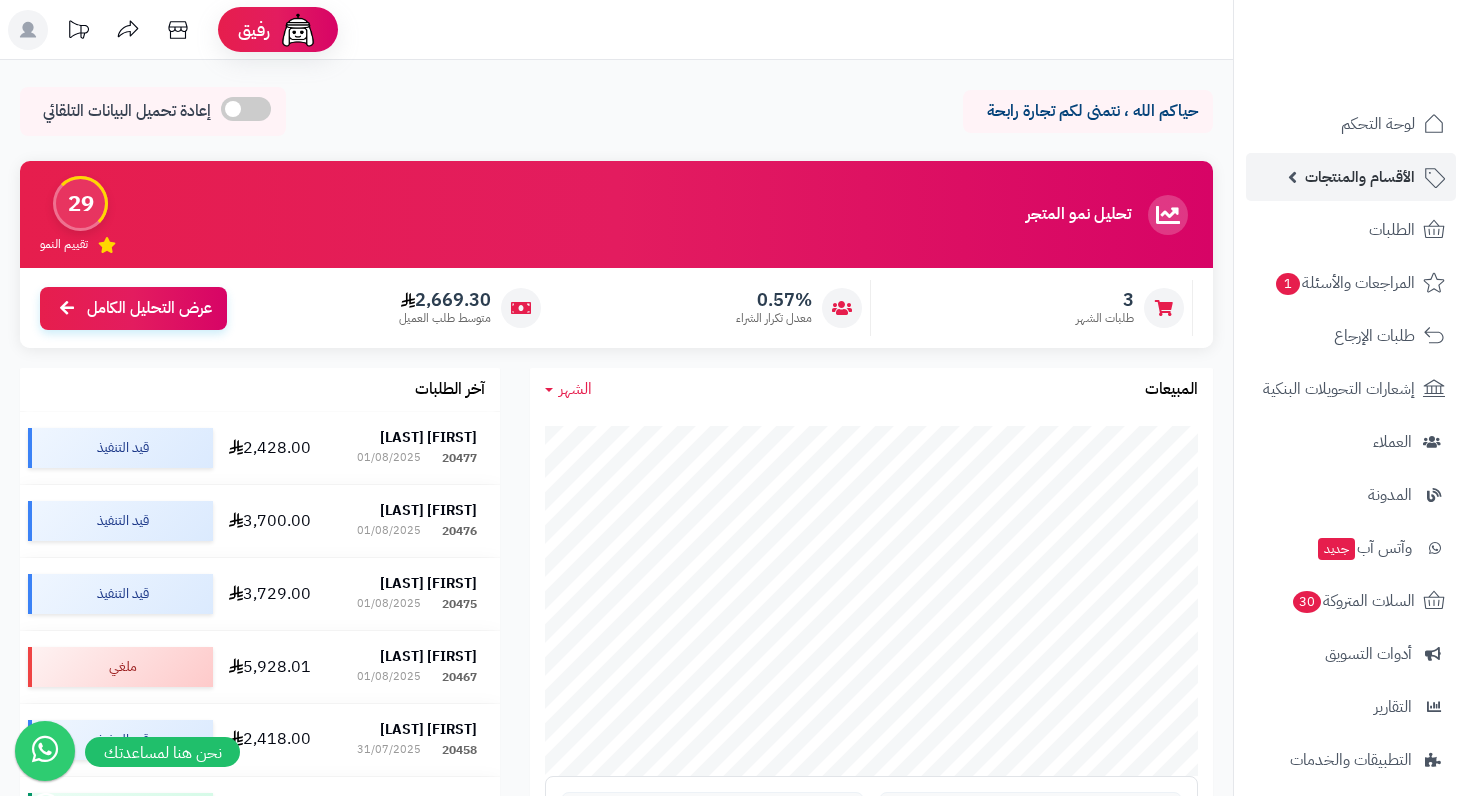 click on "الأقسام والمنتجات" at bounding box center [1360, 177] 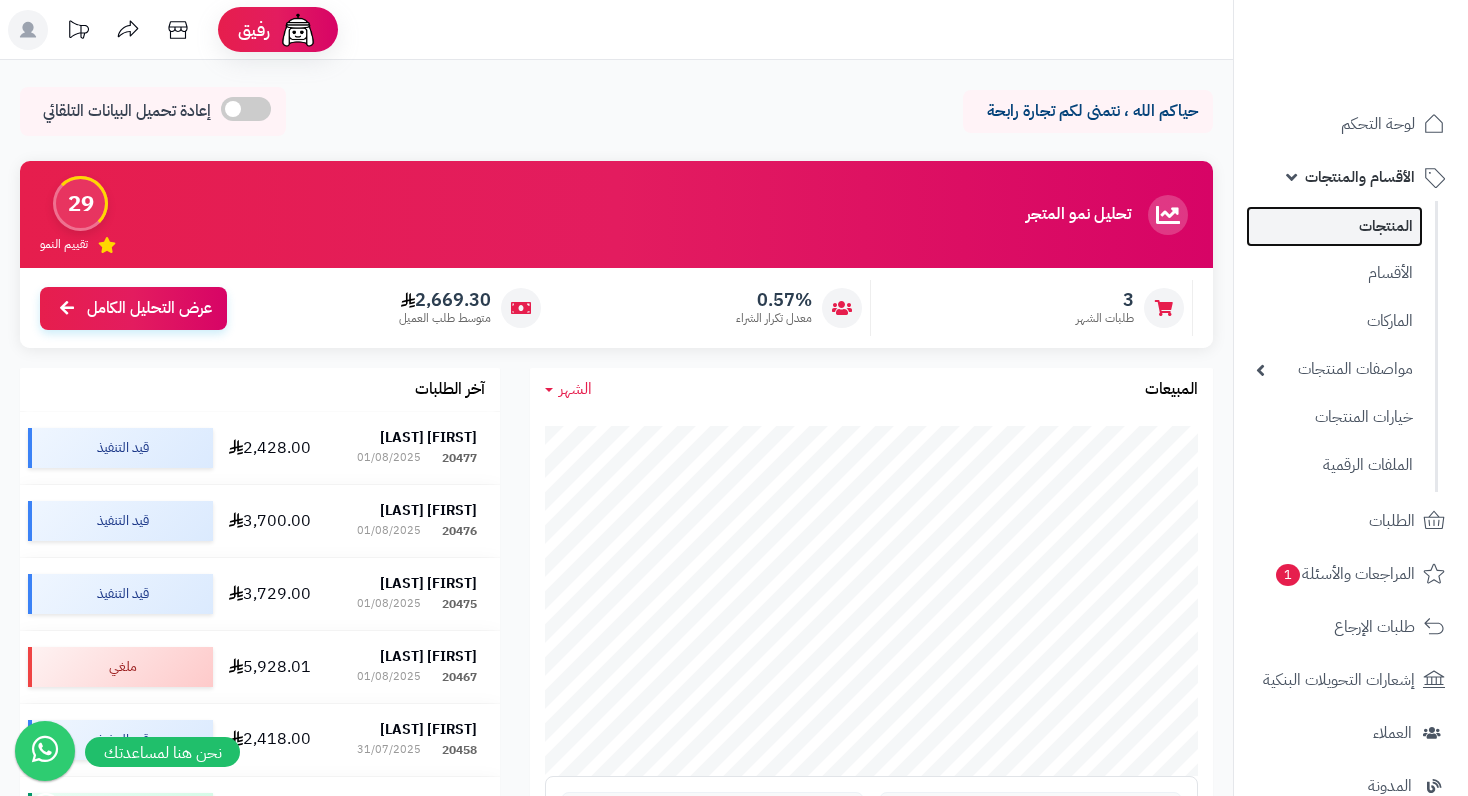 click on "المنتجات" at bounding box center (1334, 226) 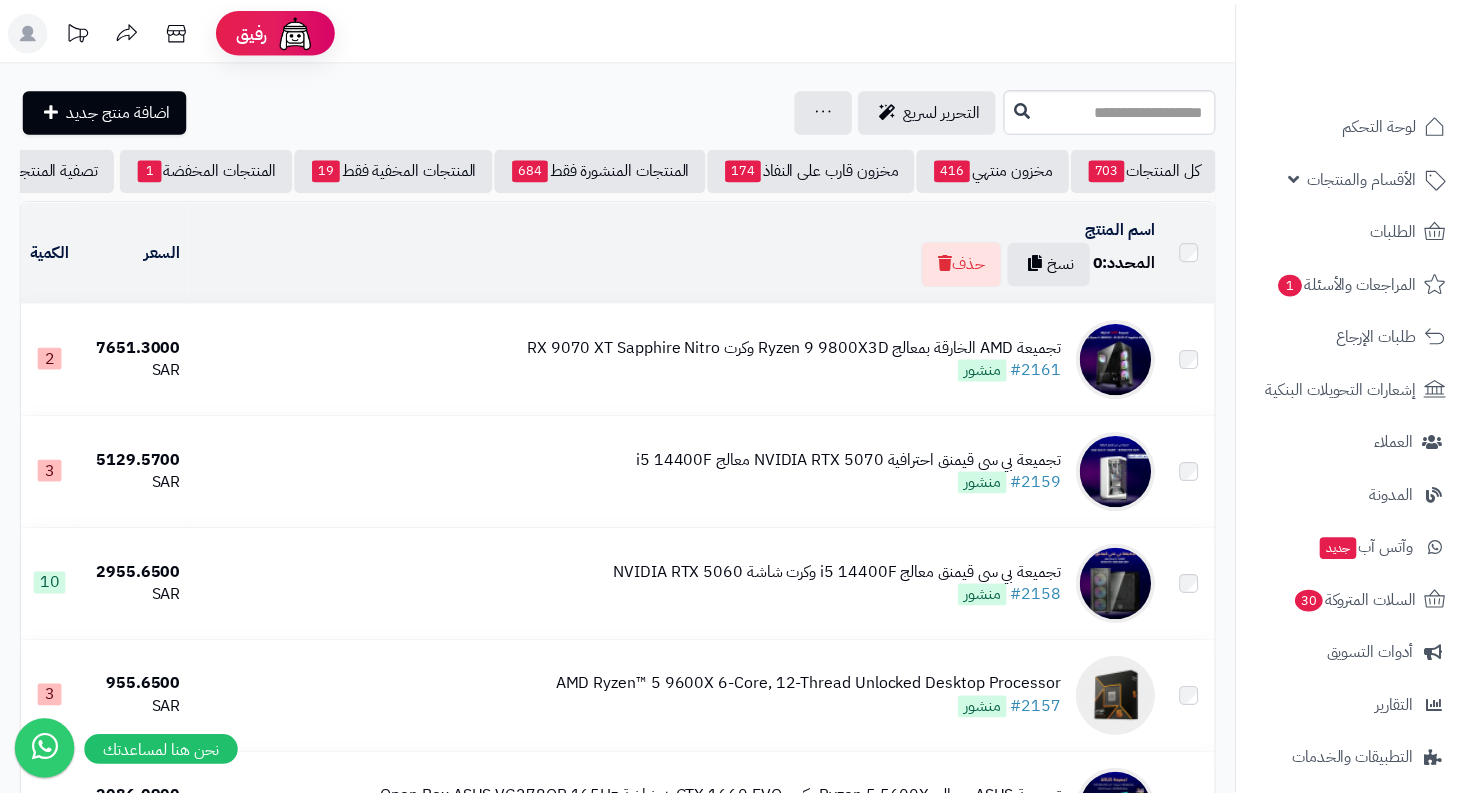 scroll, scrollTop: 0, scrollLeft: 0, axis: both 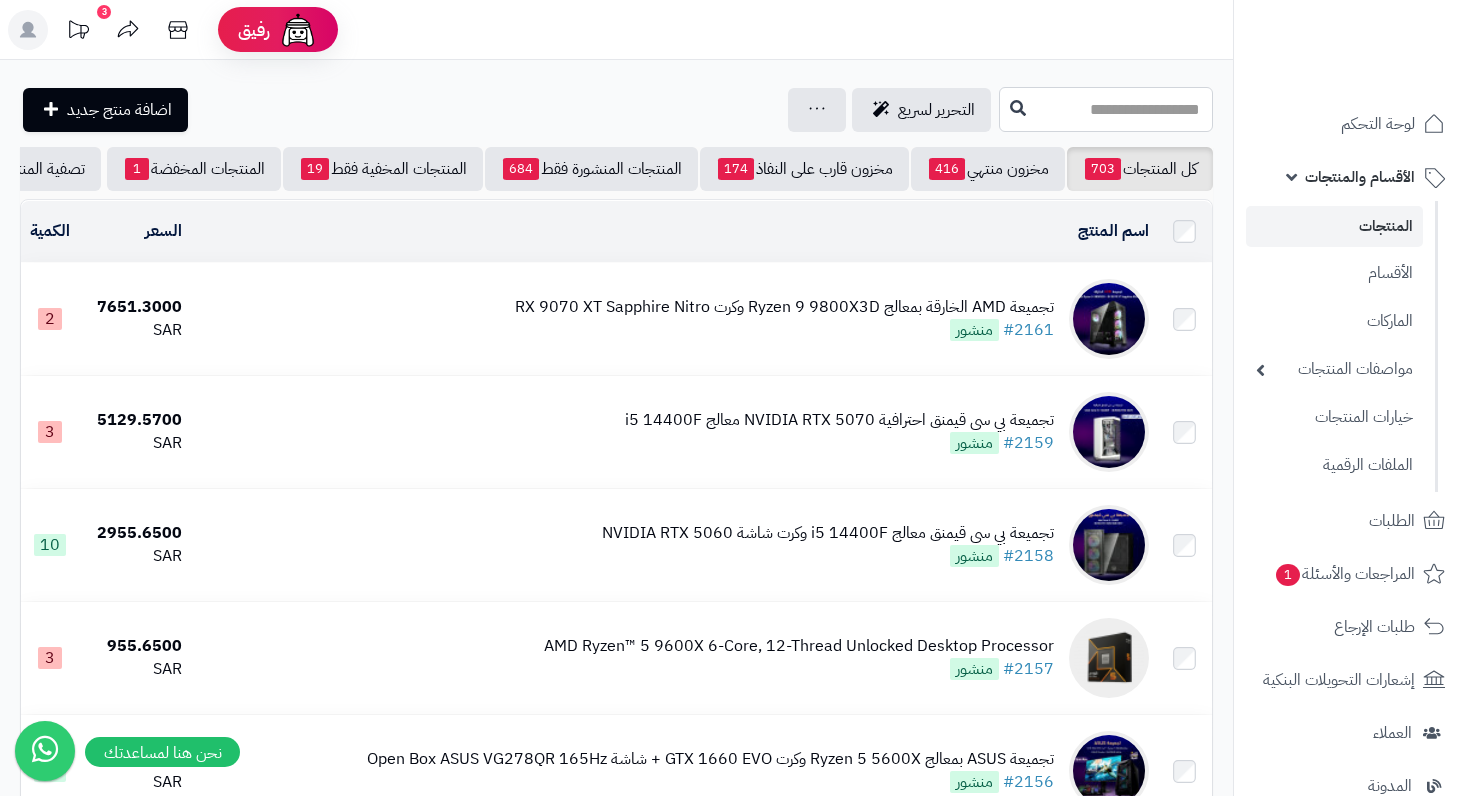 click at bounding box center (1106, 109) 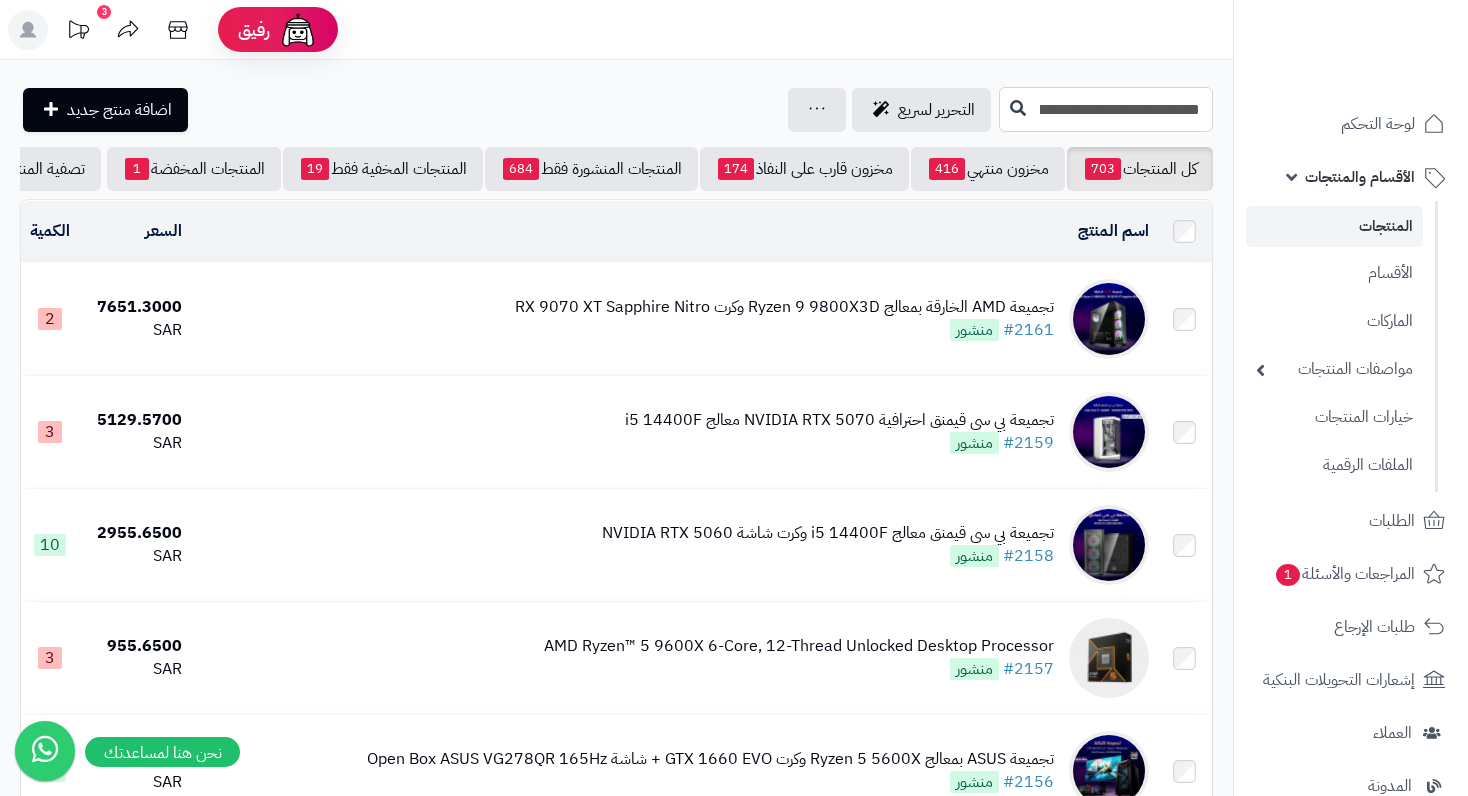 scroll, scrollTop: 0, scrollLeft: -168, axis: horizontal 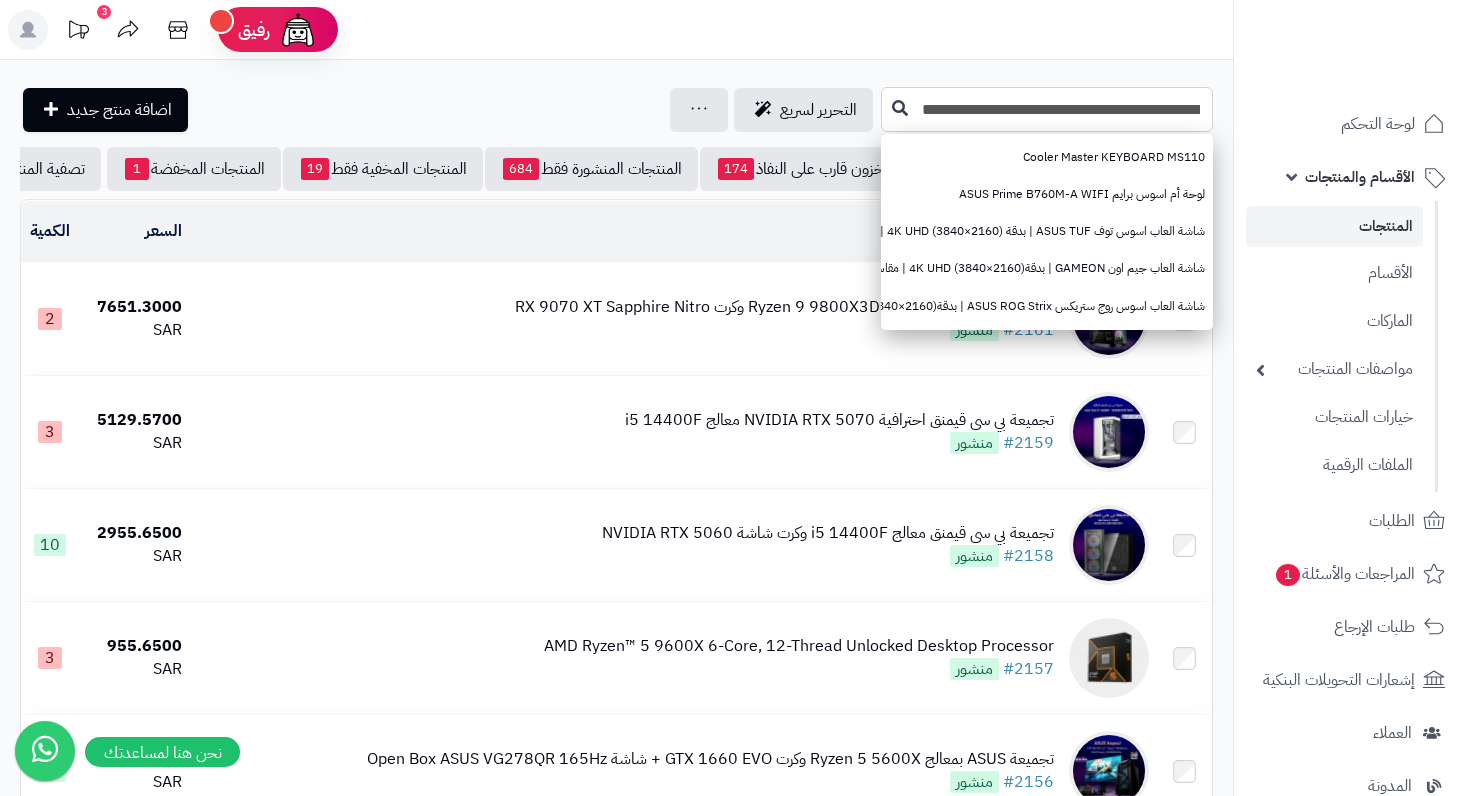 type on "**********" 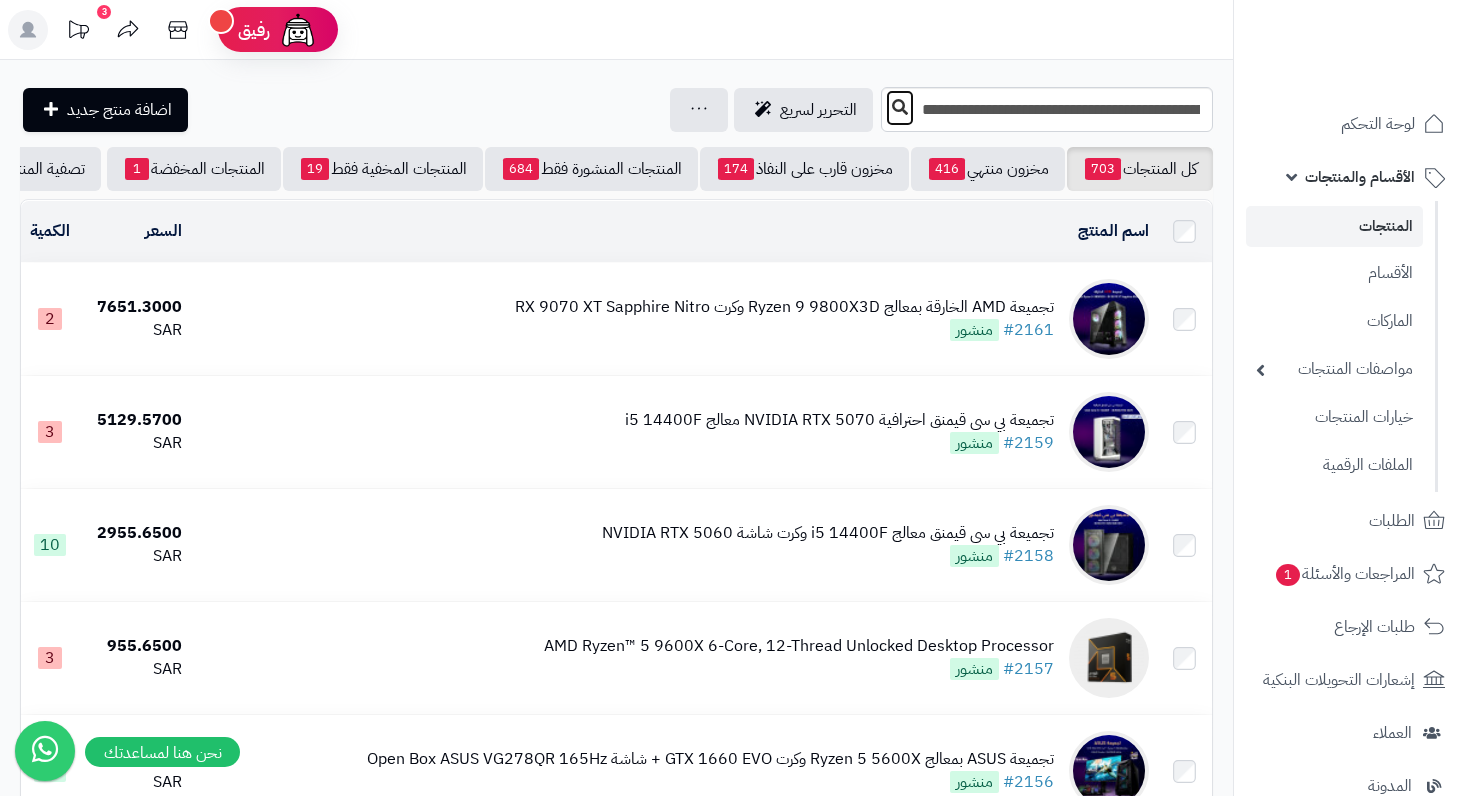 scroll, scrollTop: 0, scrollLeft: 0, axis: both 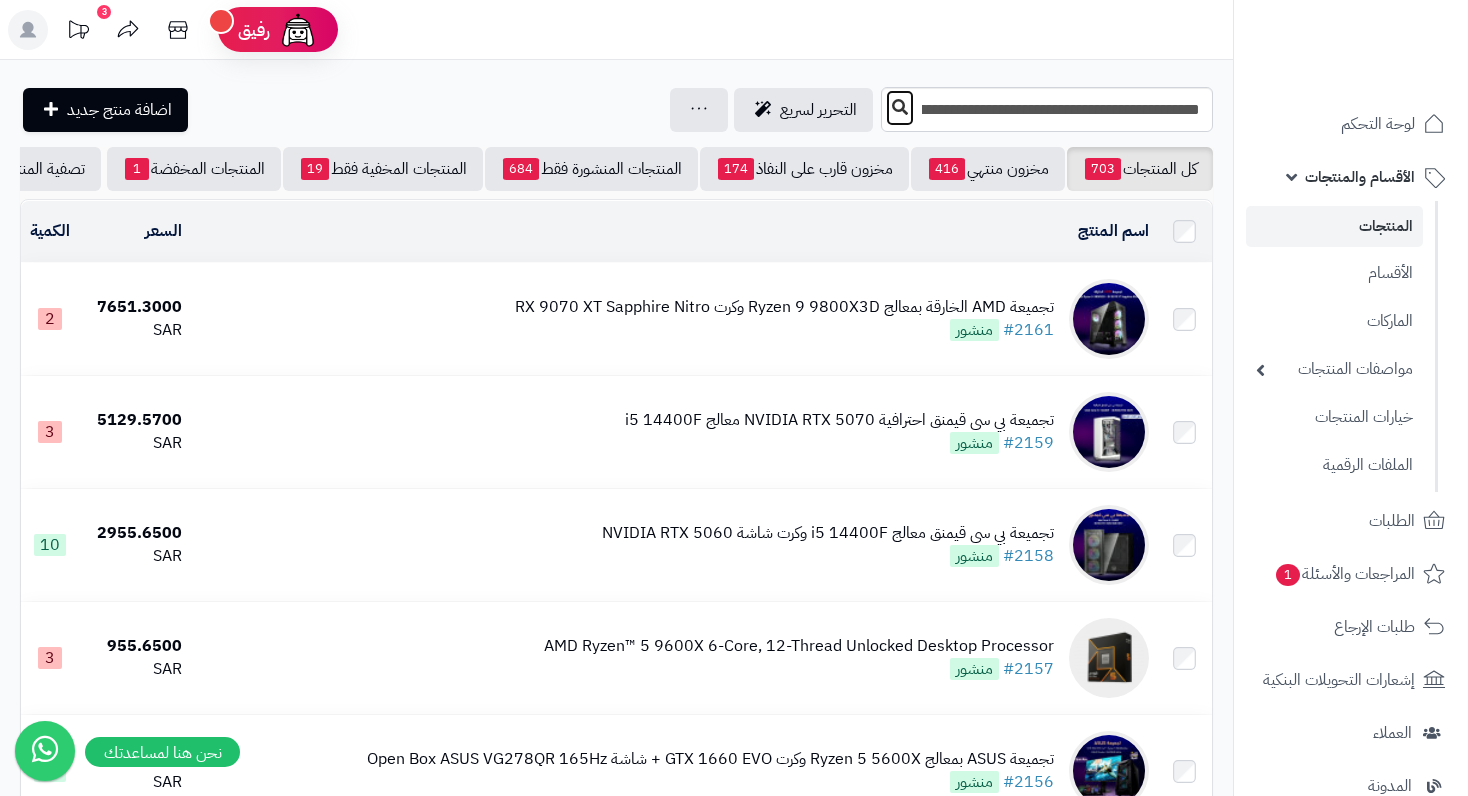 click at bounding box center (900, 107) 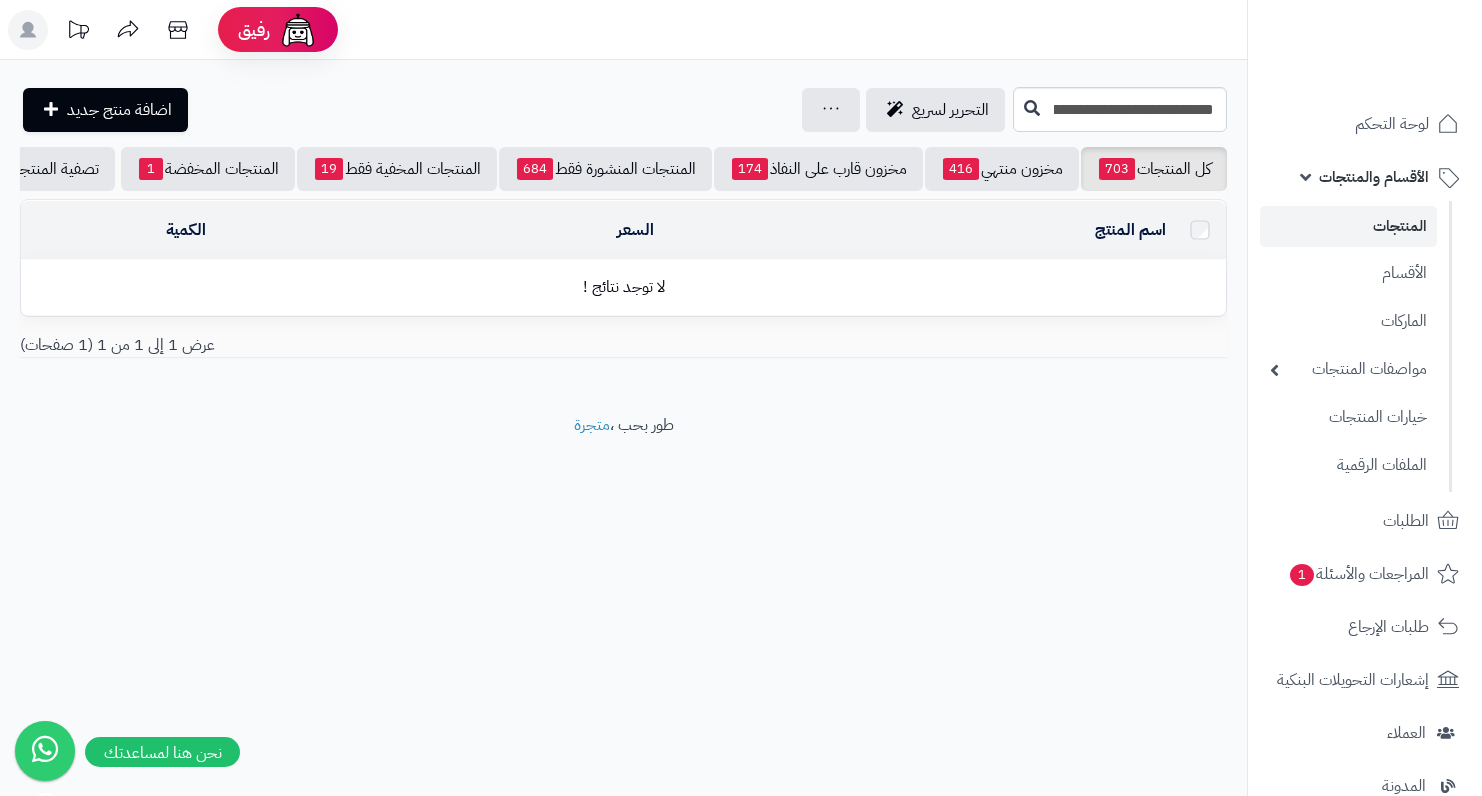scroll, scrollTop: 0, scrollLeft: 0, axis: both 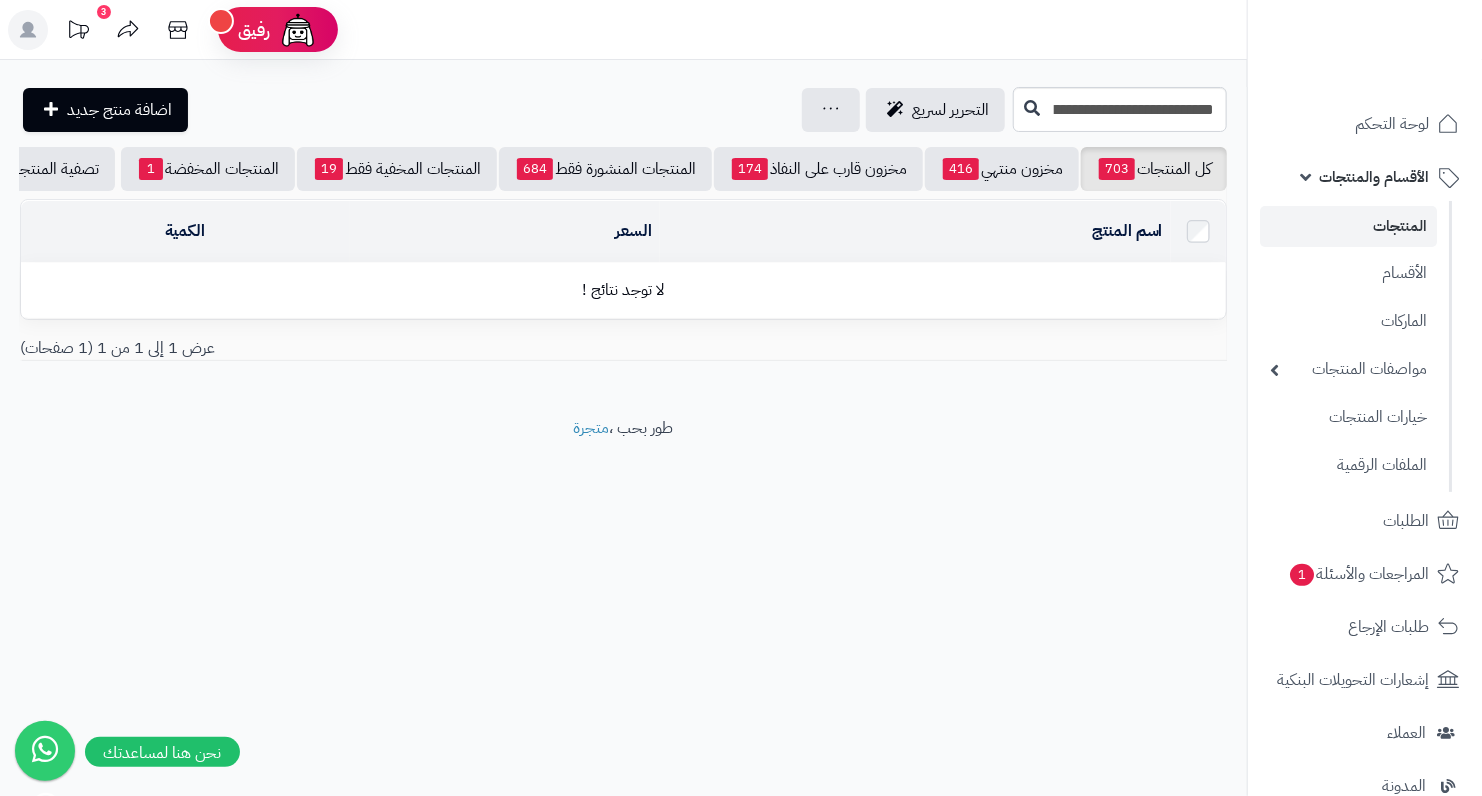 click on "المنتجات" at bounding box center [1348, 226] 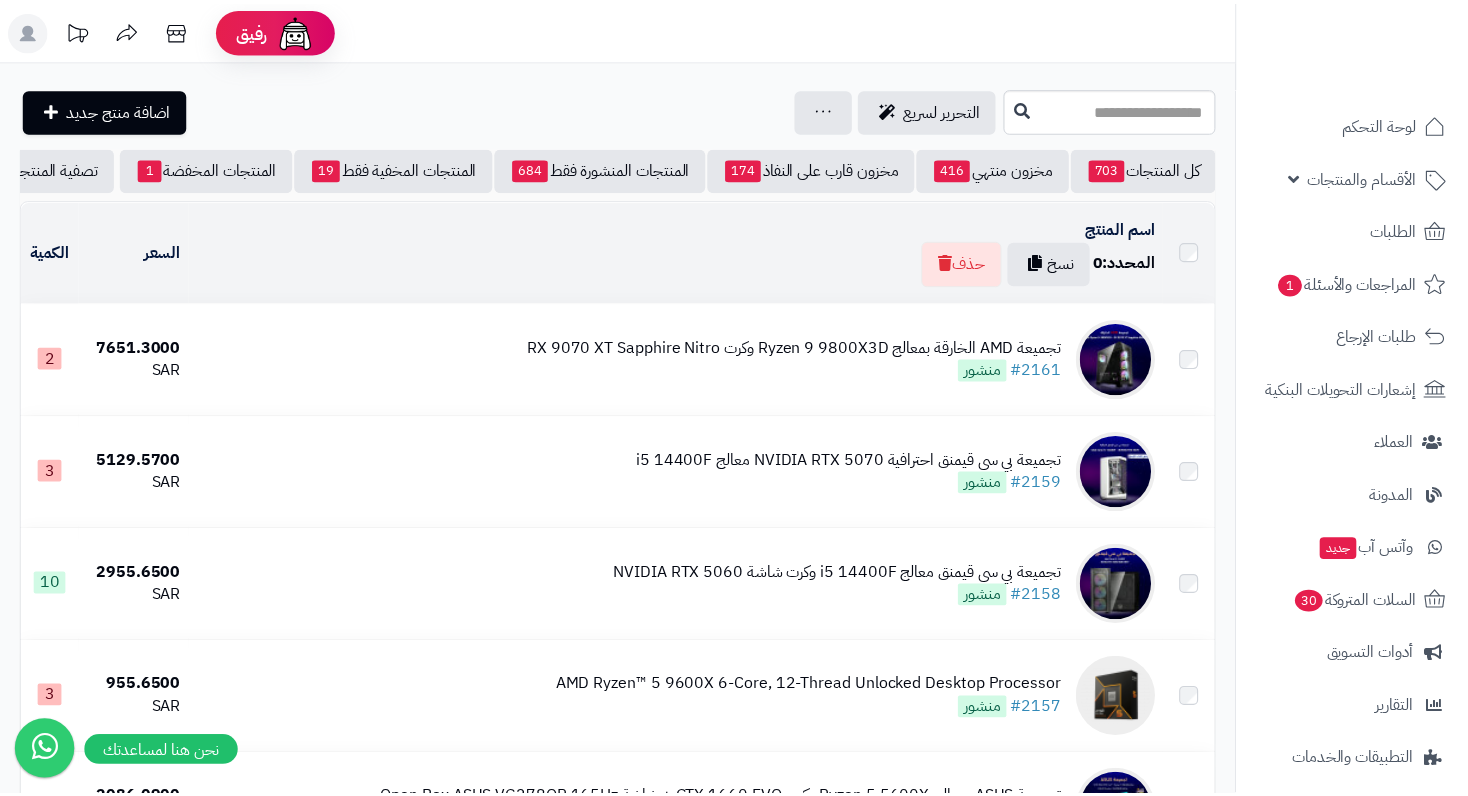 scroll, scrollTop: 0, scrollLeft: 0, axis: both 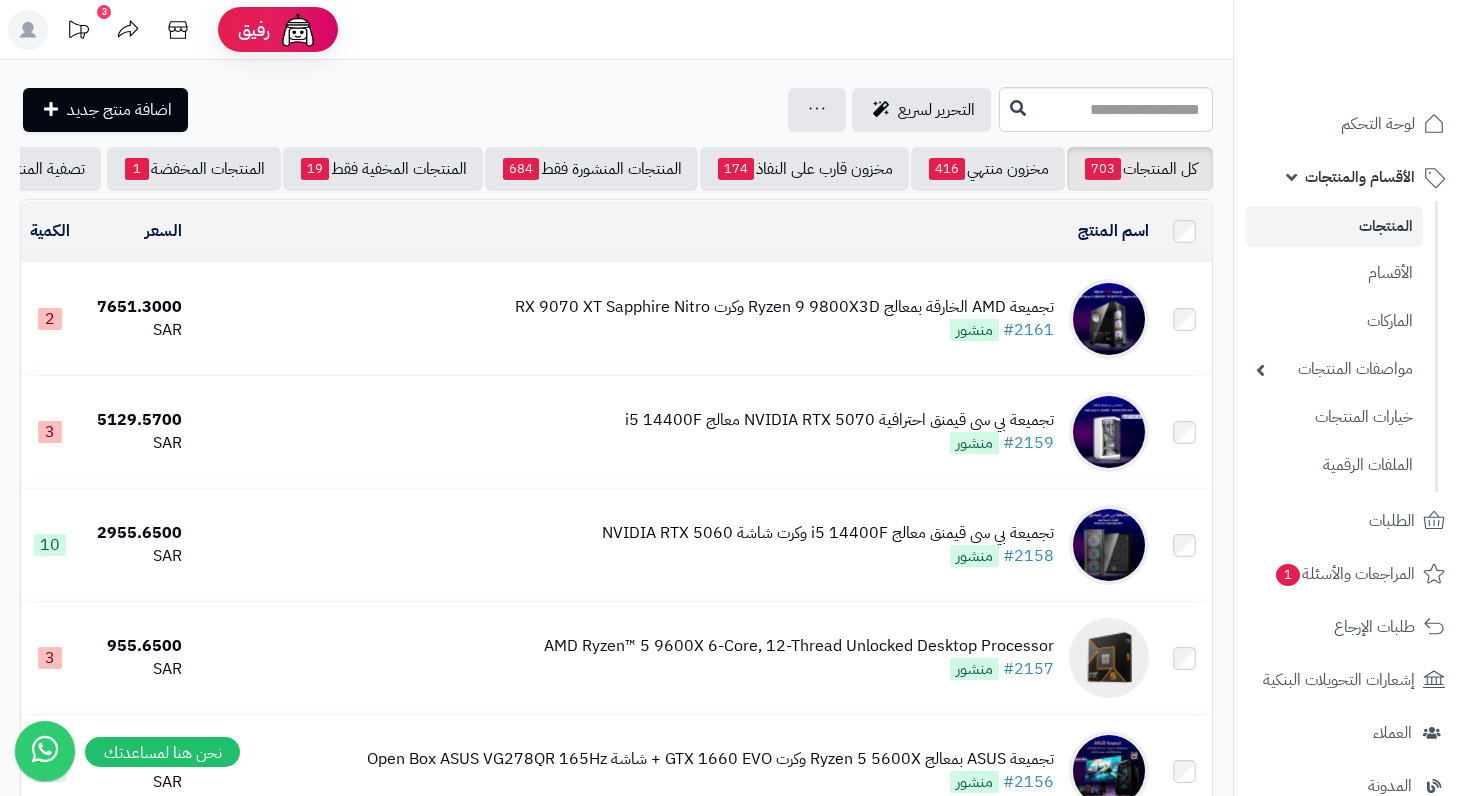 click on "المنتجات" at bounding box center [1334, 226] 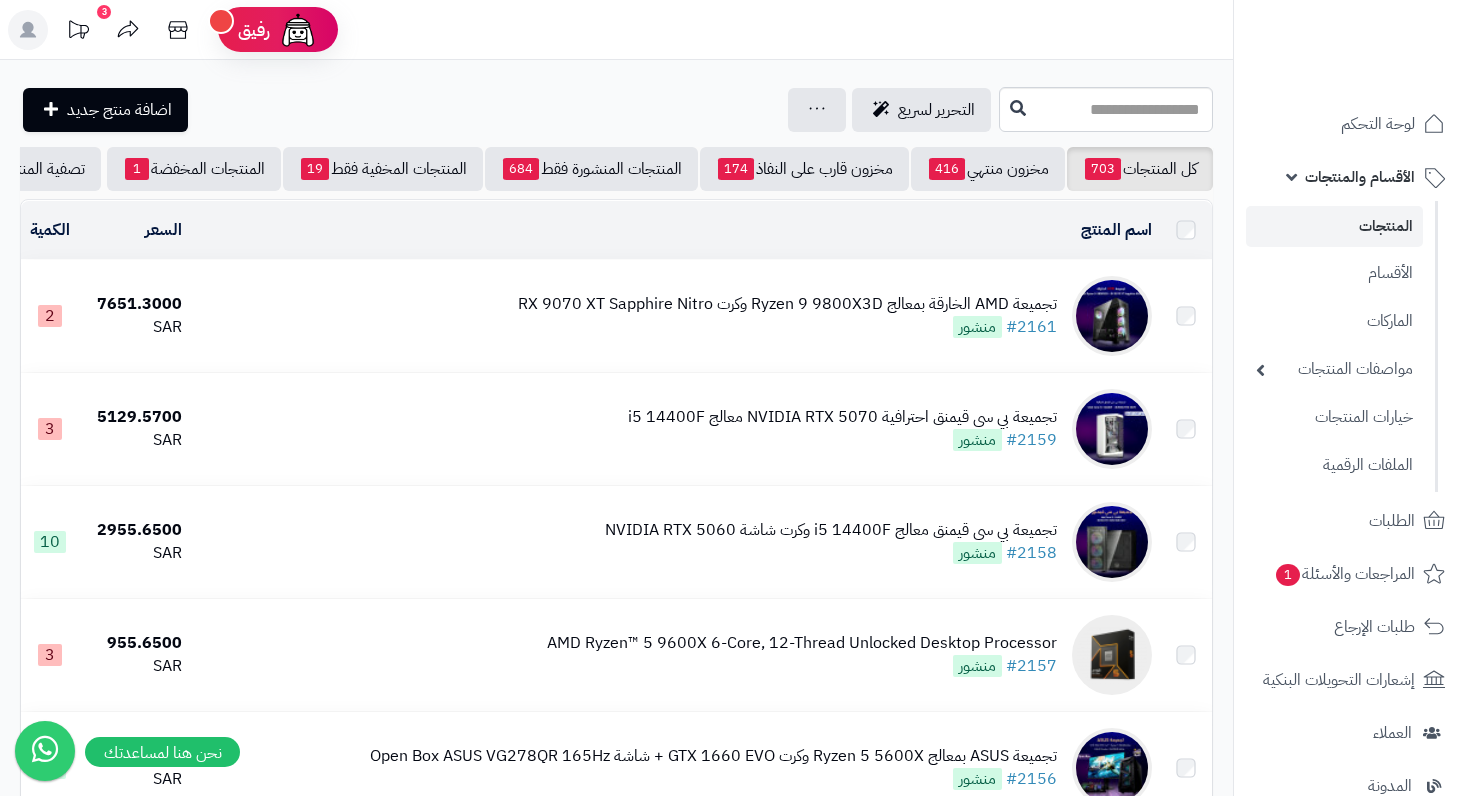 scroll, scrollTop: 0, scrollLeft: 0, axis: both 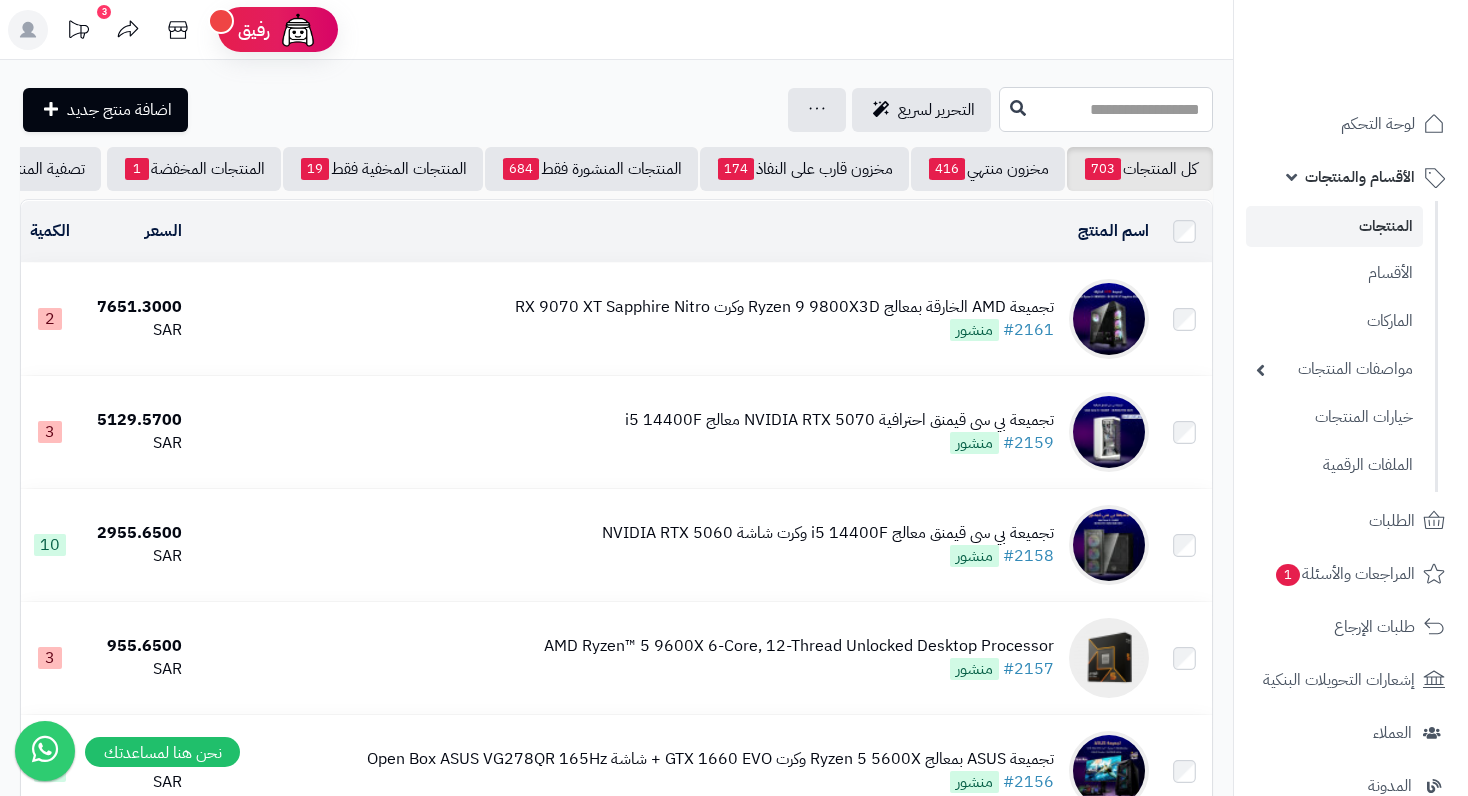 click at bounding box center [1106, 109] 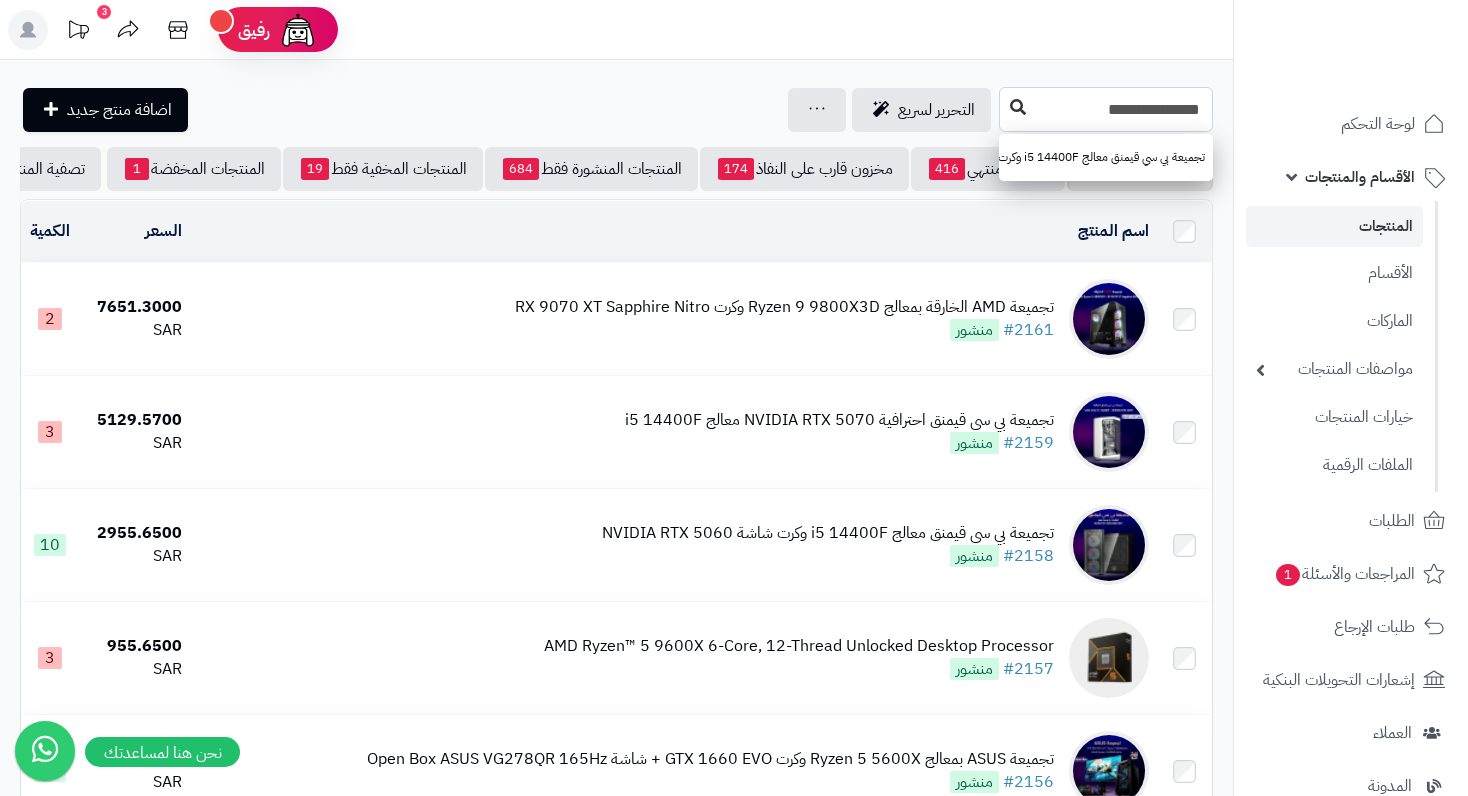 type on "**********" 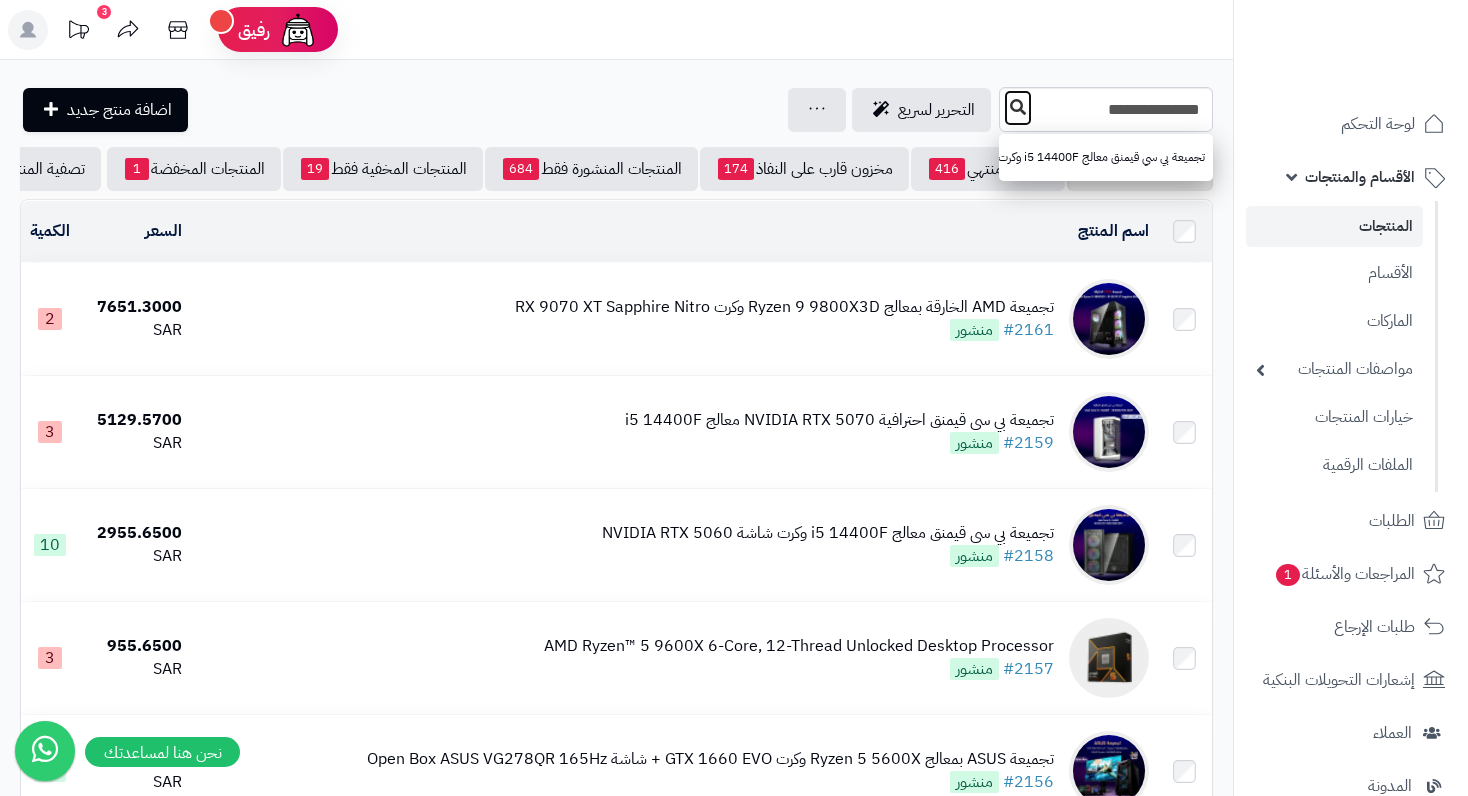 click at bounding box center [1018, 107] 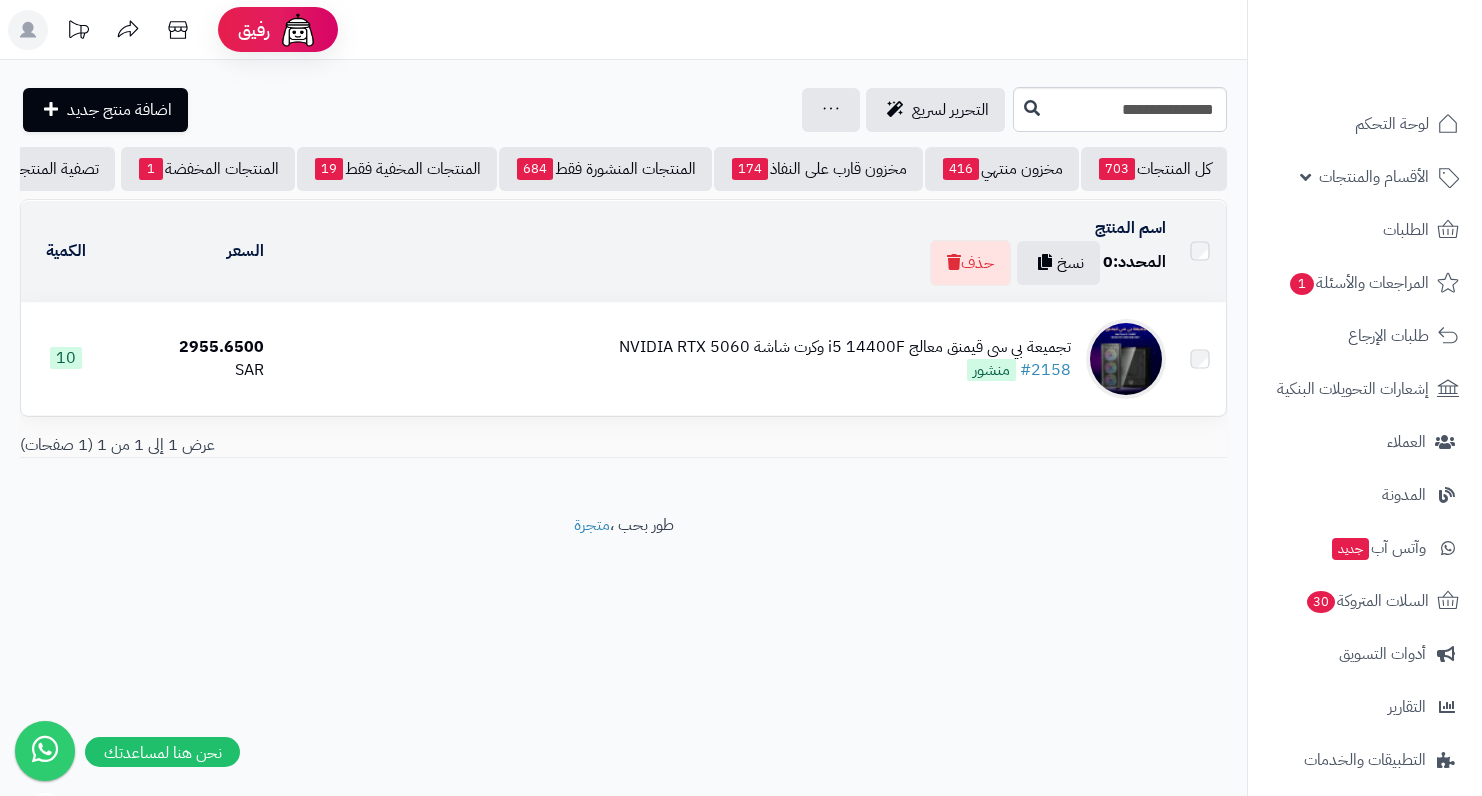 scroll, scrollTop: 0, scrollLeft: 0, axis: both 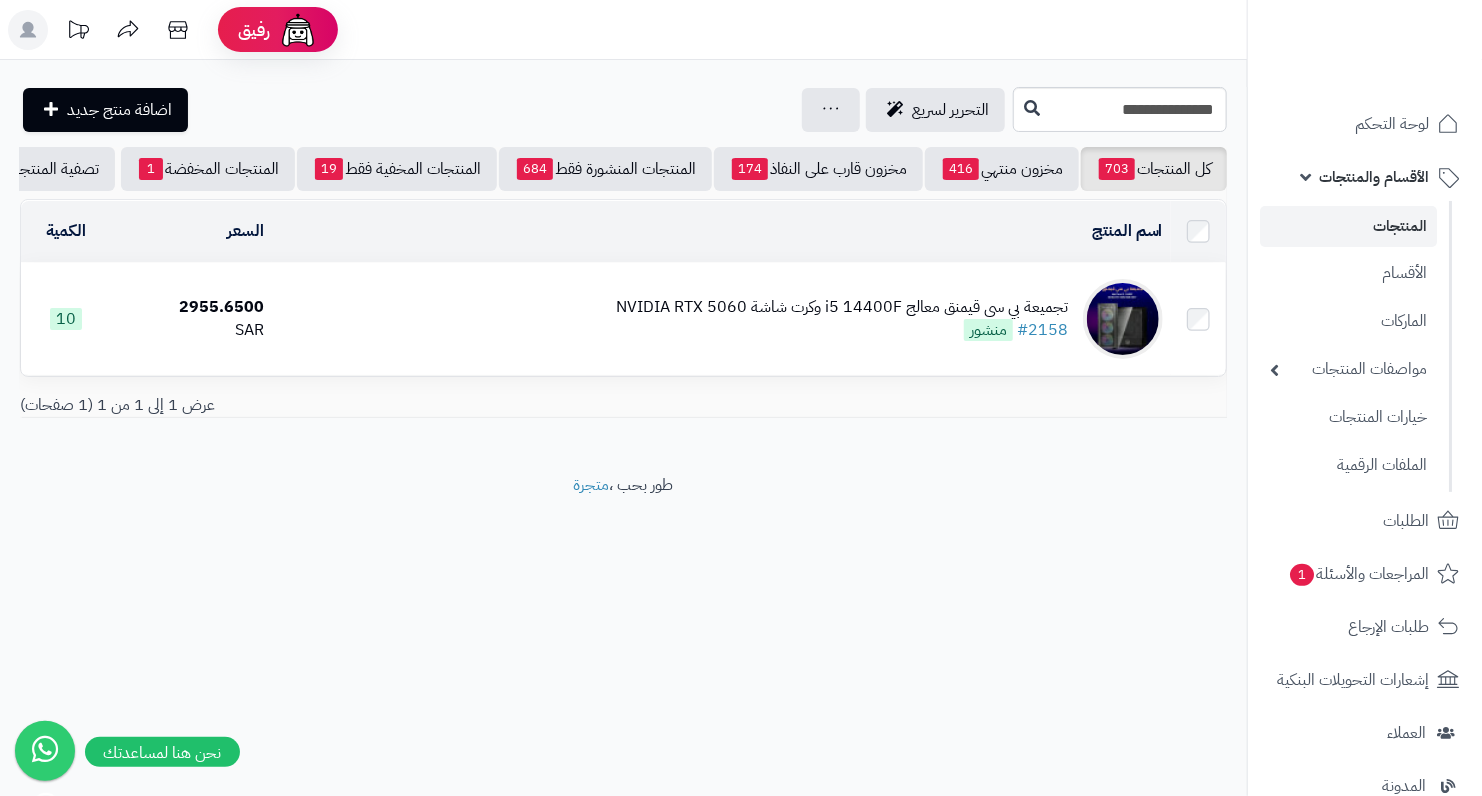 click on "تجميعة بي سي قيمنق معالج  i5 14400F وكرت شاشة NVIDIA RTX 5060
#2158
منشور" at bounding box center [842, 319] 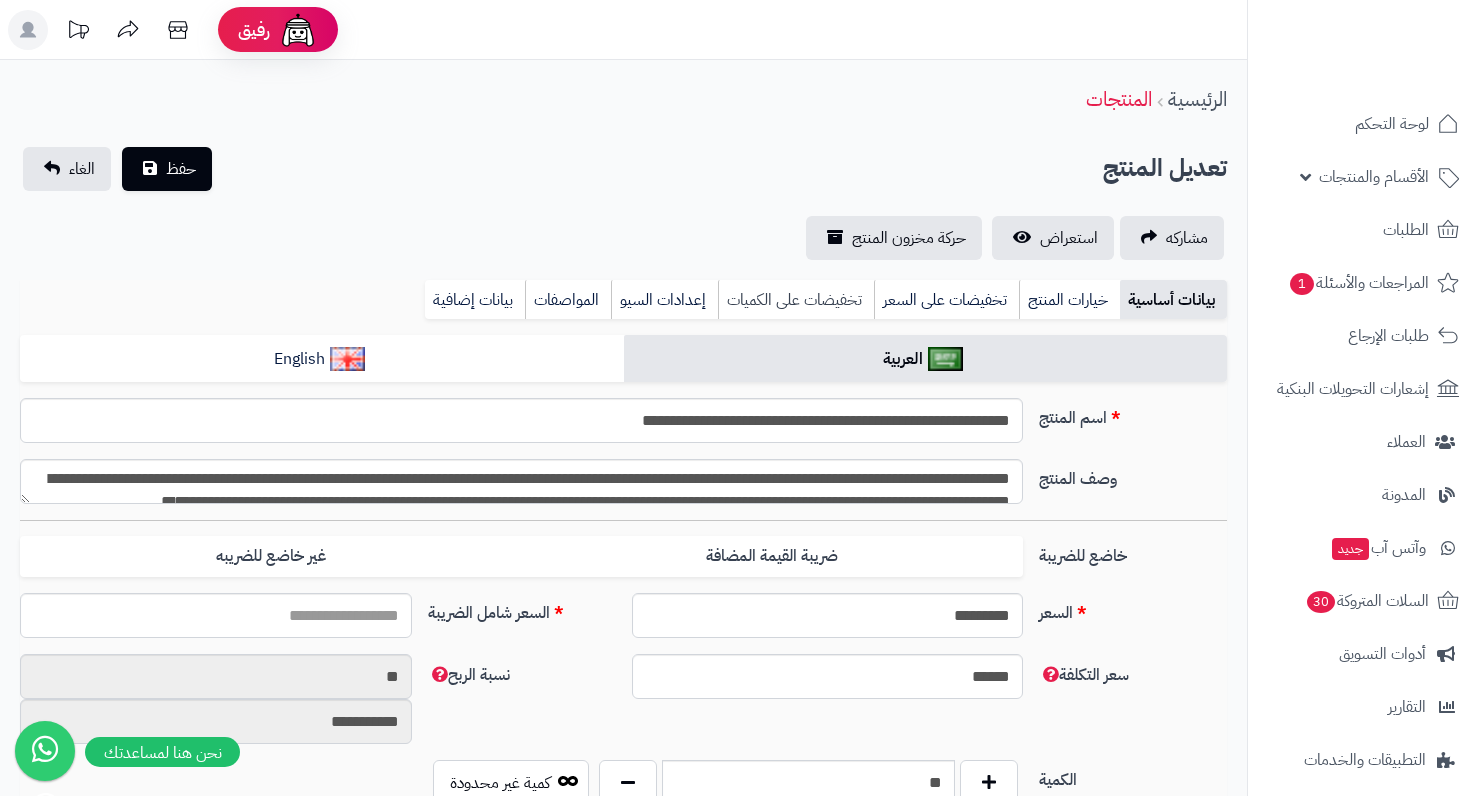 type on "*******" 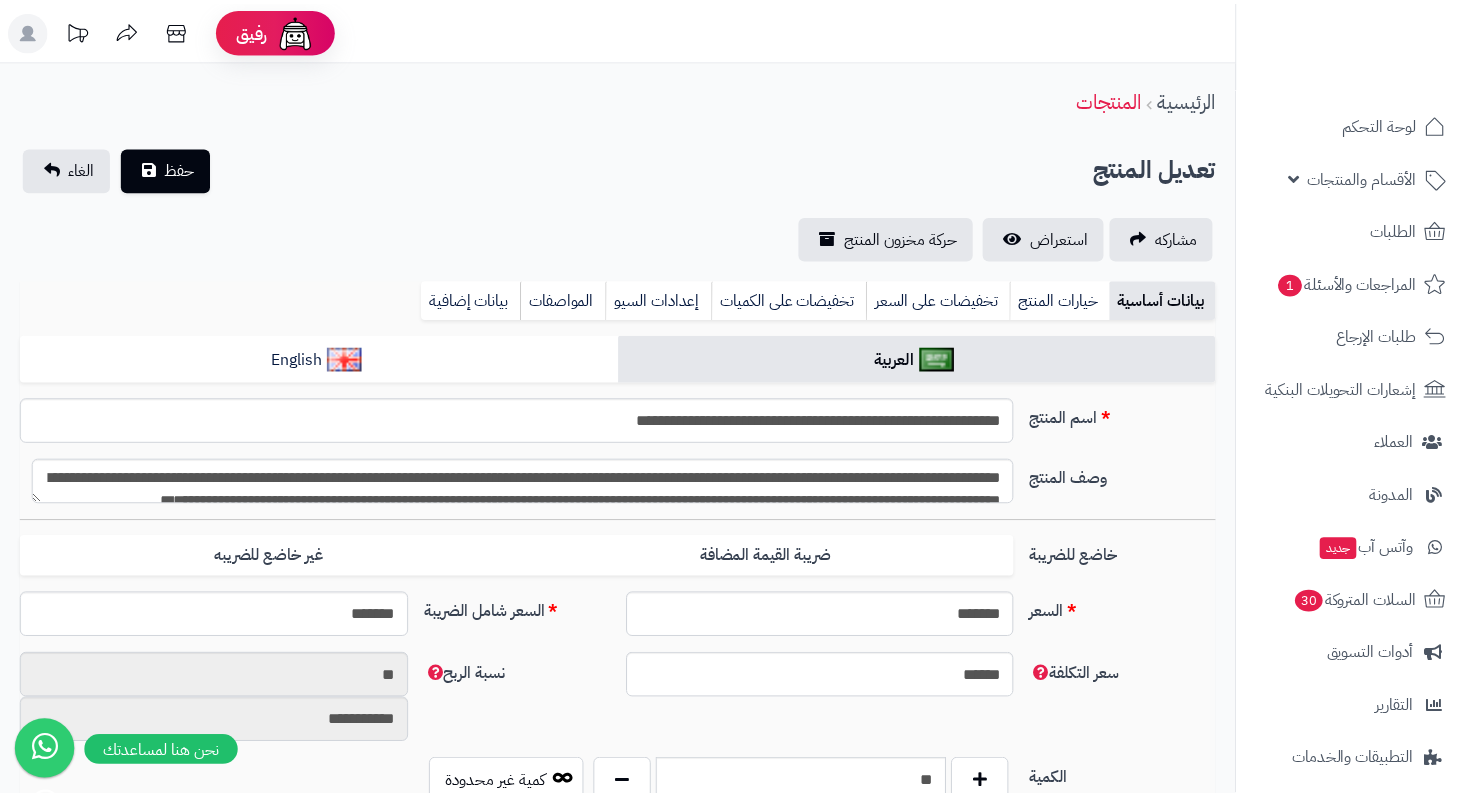 scroll, scrollTop: 400, scrollLeft: 0, axis: vertical 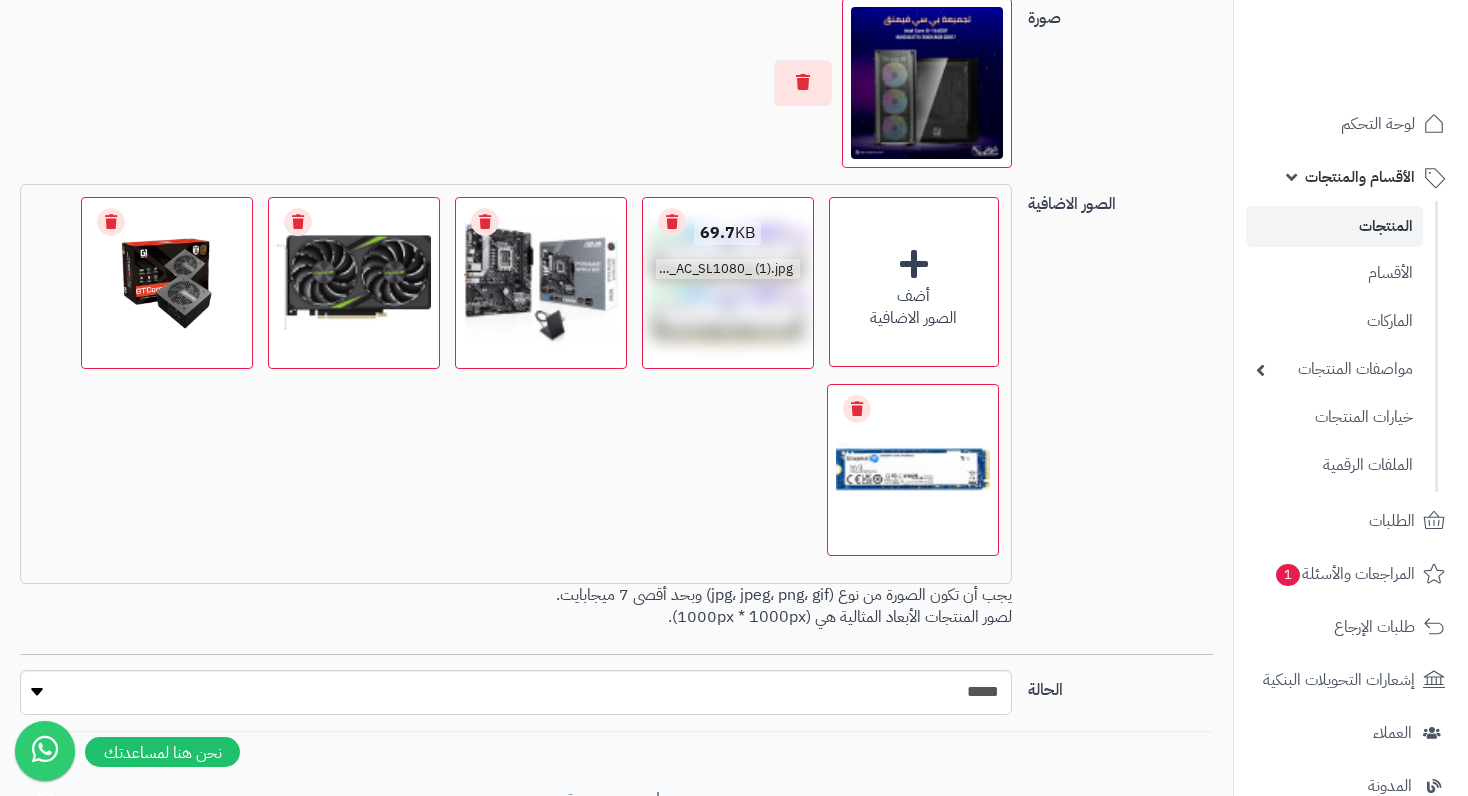 click on "Remove file" at bounding box center [672, 222] 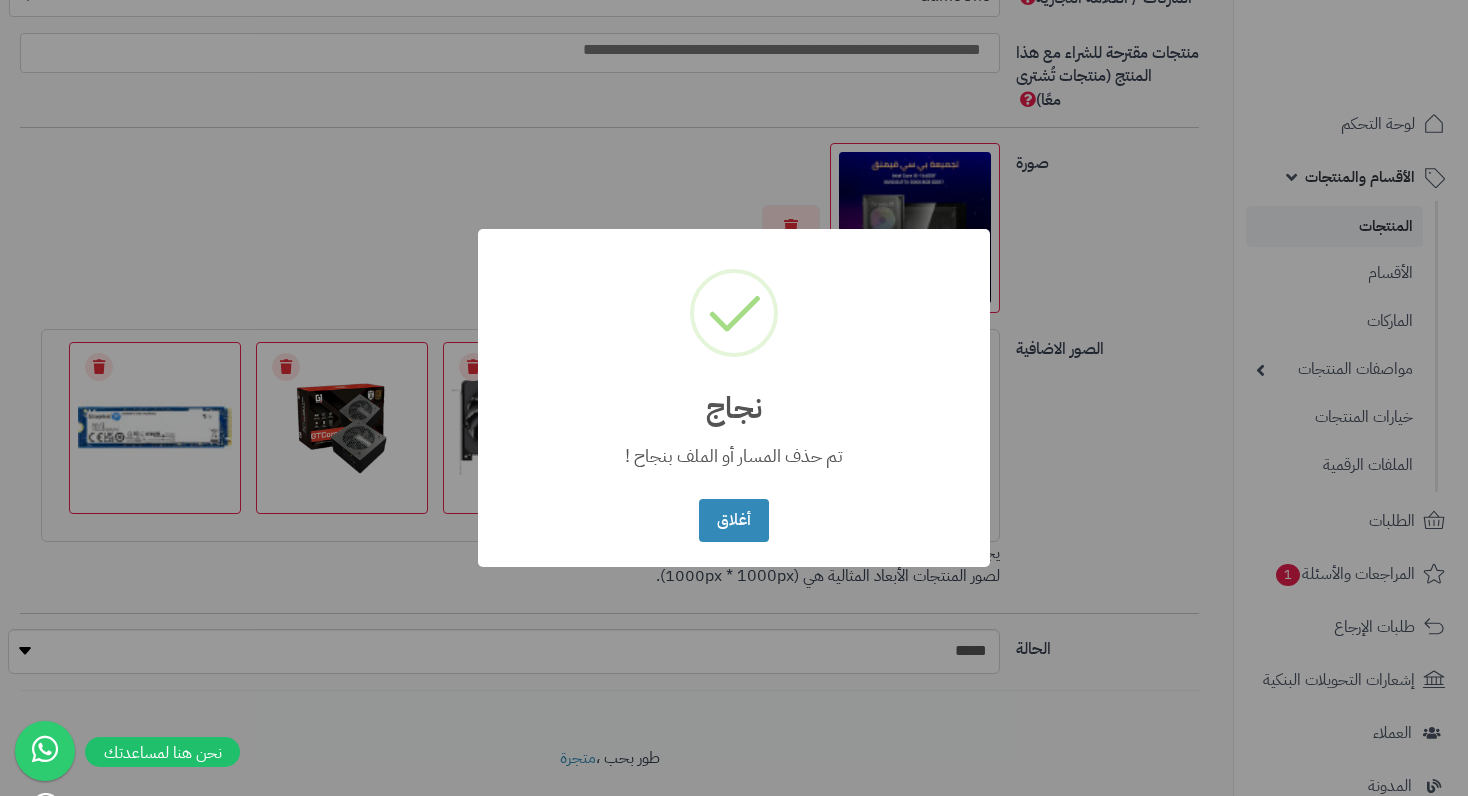 scroll, scrollTop: 1400, scrollLeft: 0, axis: vertical 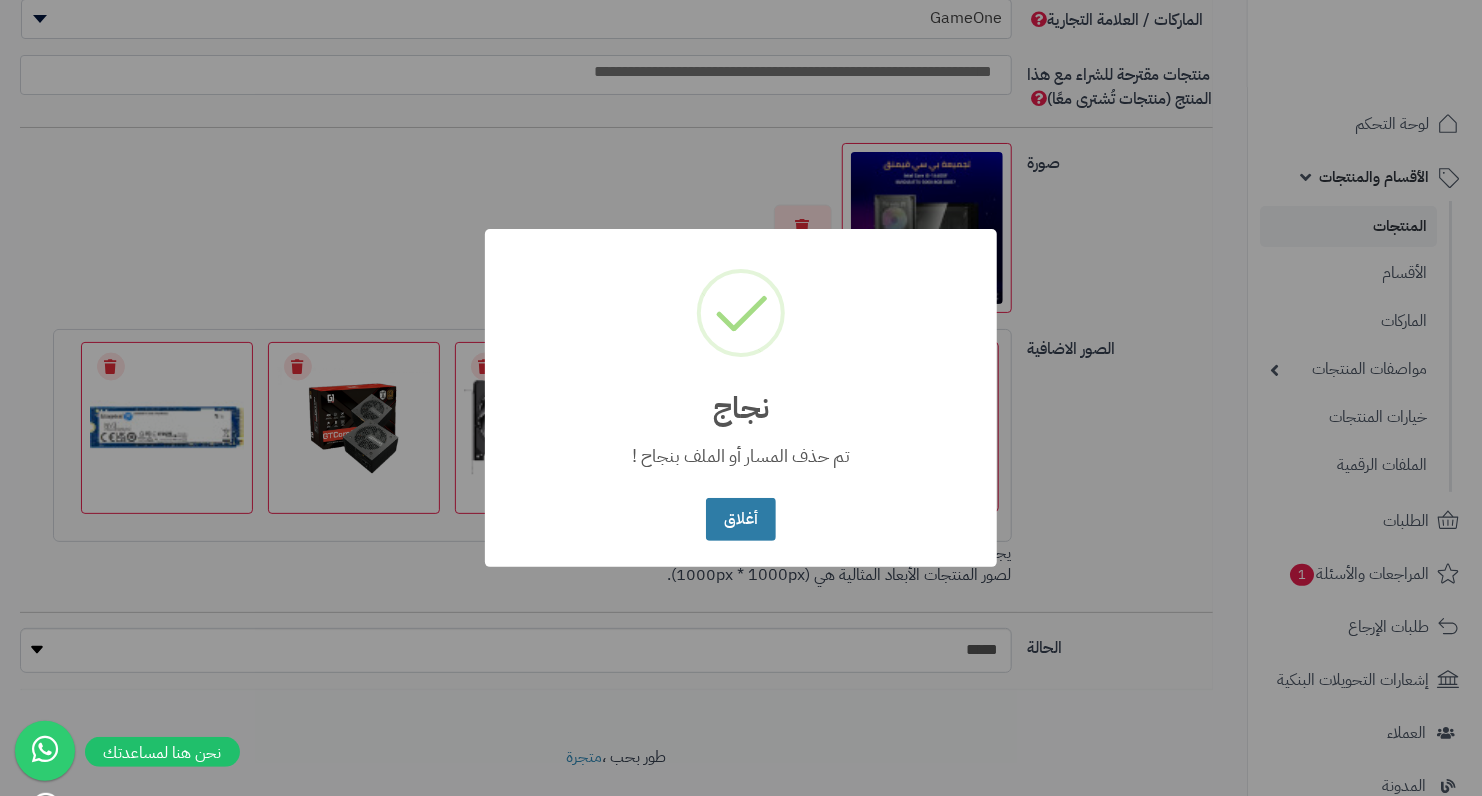 click on "أغلاق" at bounding box center (740, 519) 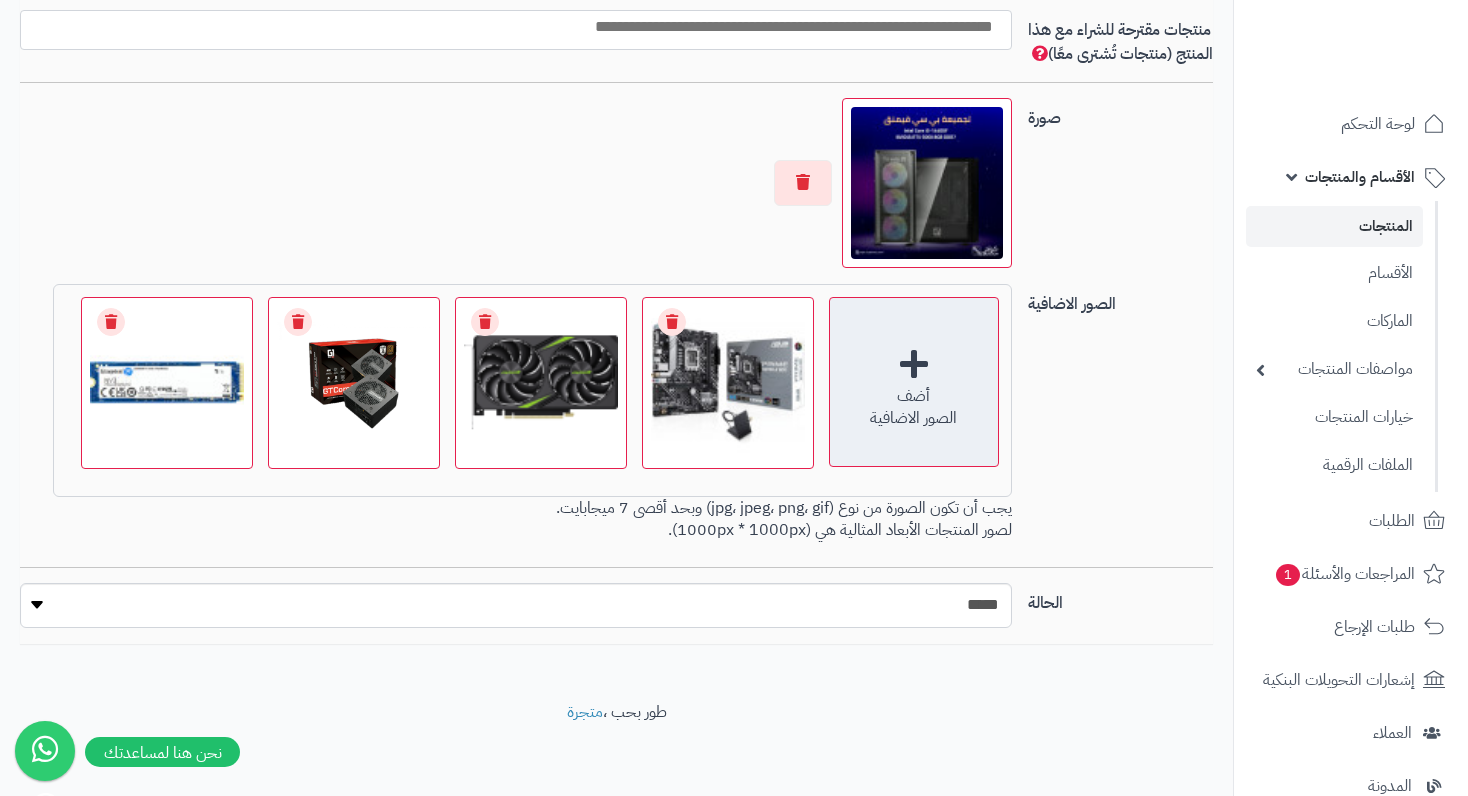 click on "أضف الصور الاضافية" at bounding box center (914, 382) 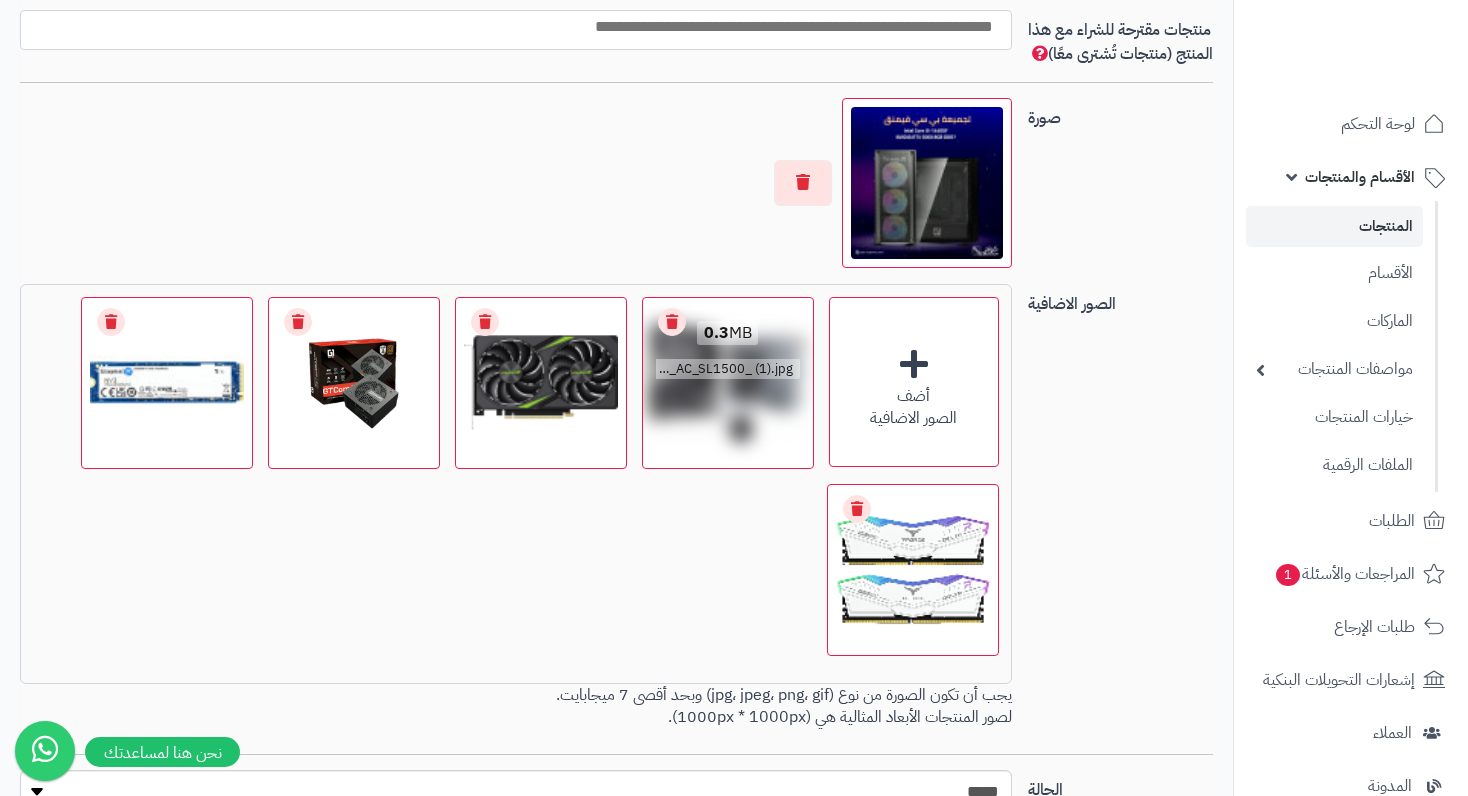 click on "Remove file" at bounding box center [672, 322] 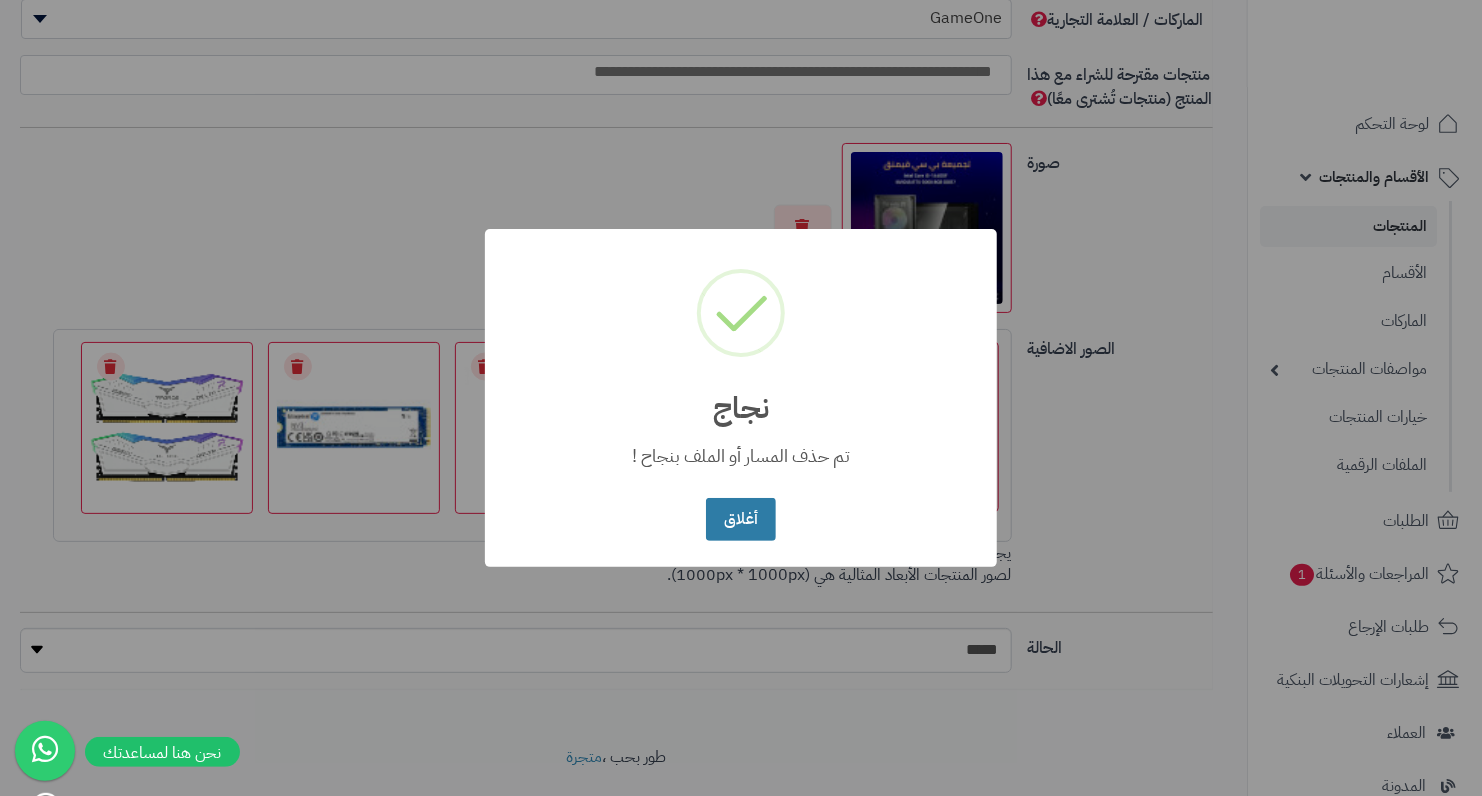 click on "أغلاق" at bounding box center [740, 519] 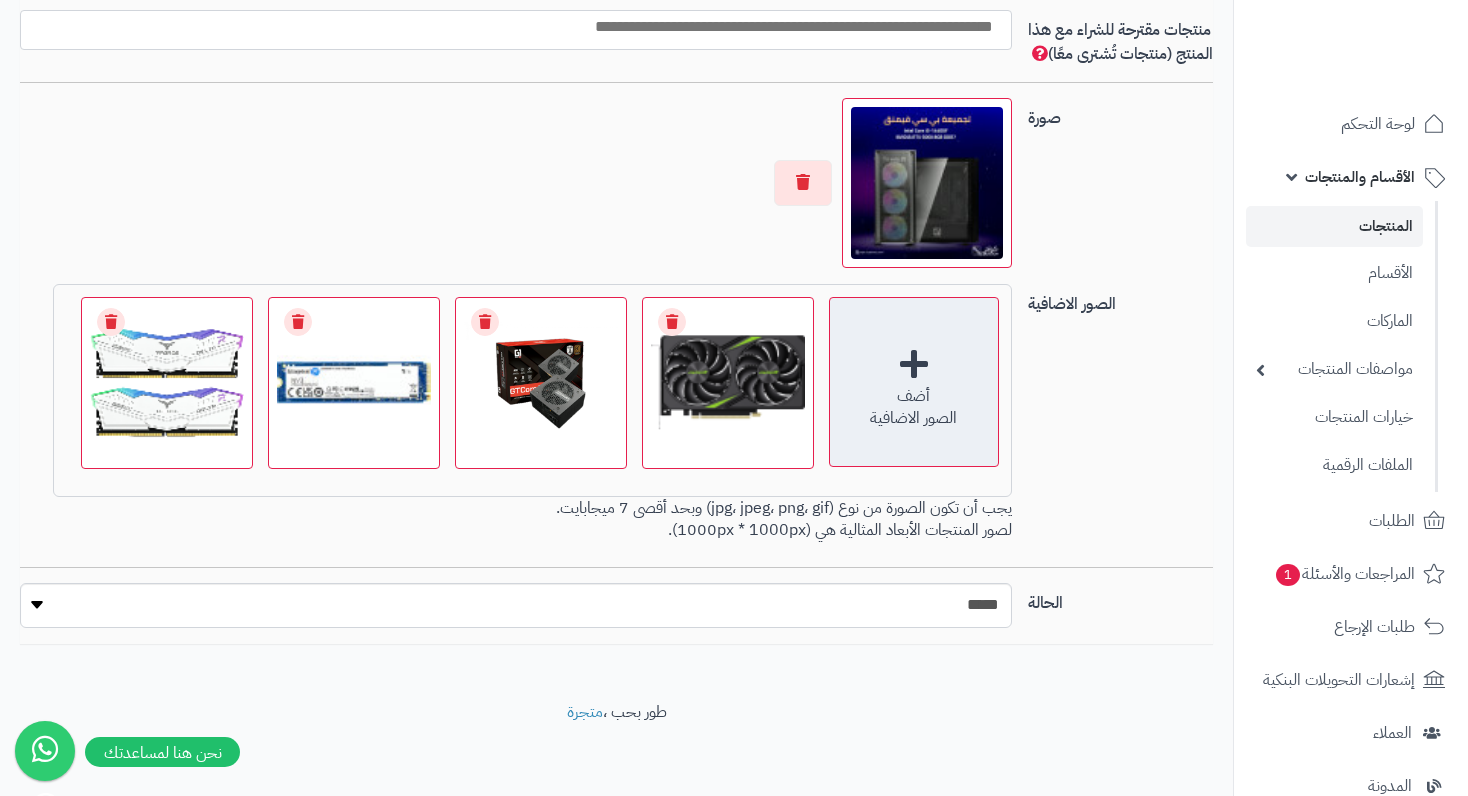 click on "أضف" at bounding box center [914, 396] 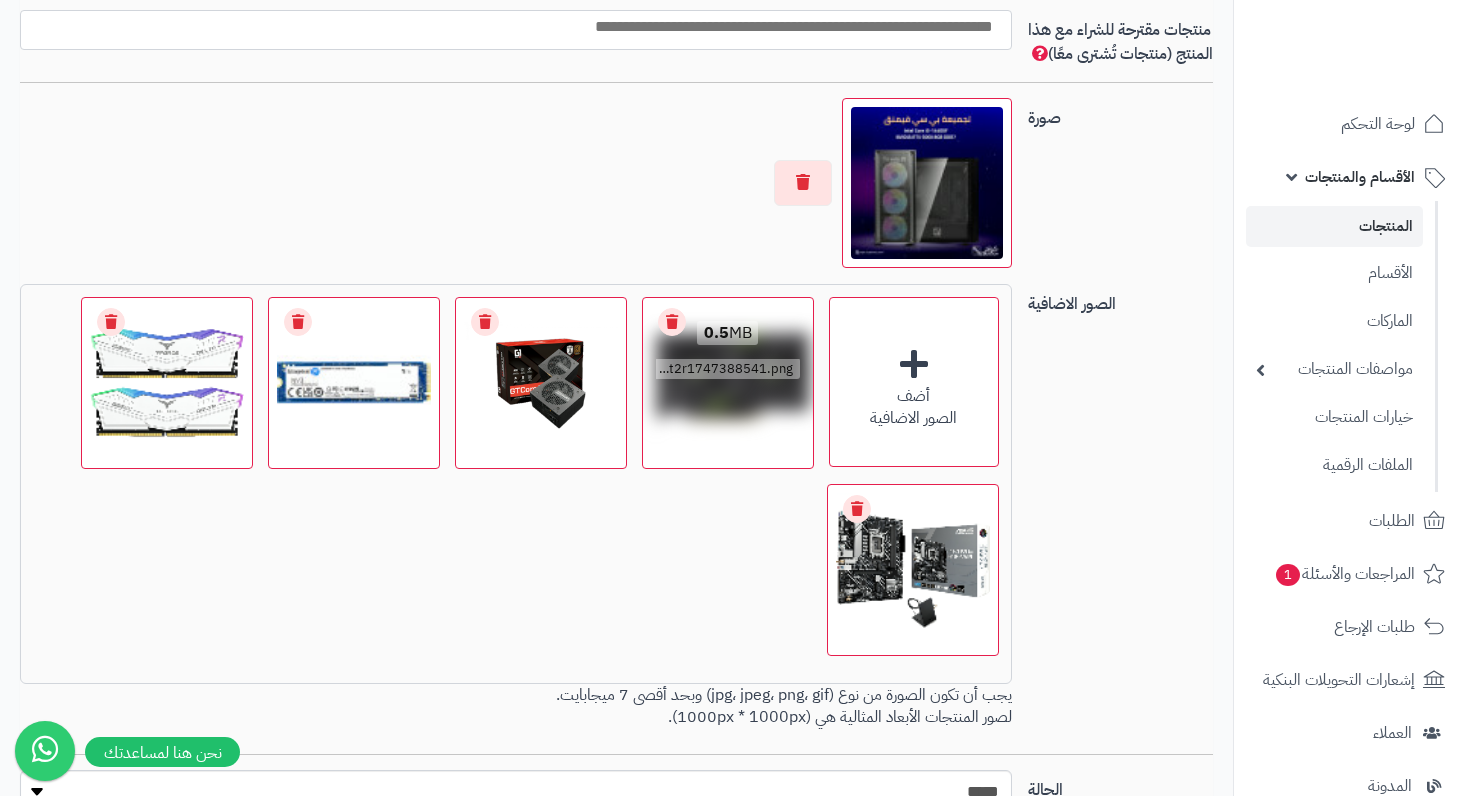 click on "Remove file" at bounding box center (672, 322) 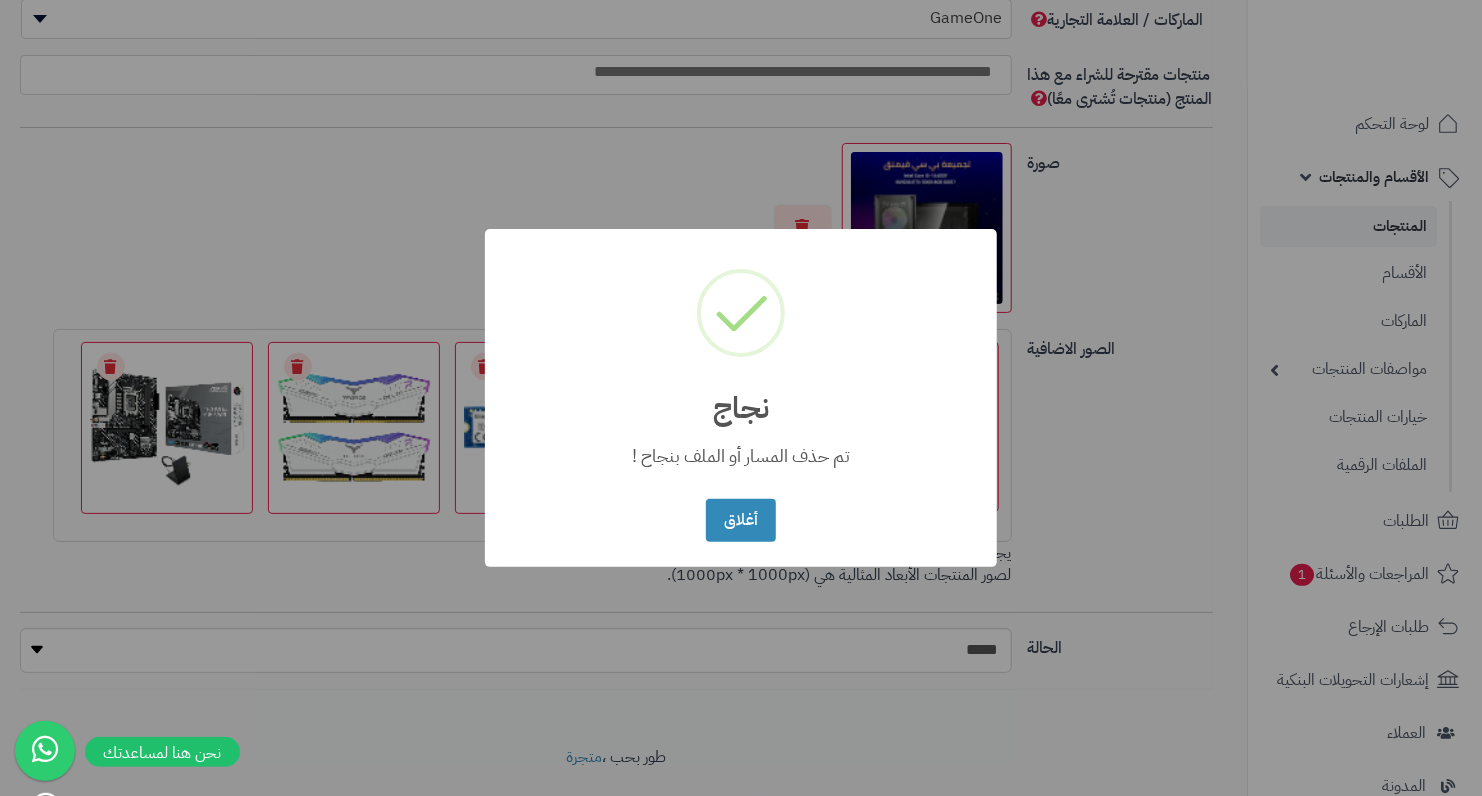 click on "نجاج" at bounding box center (741, 395) 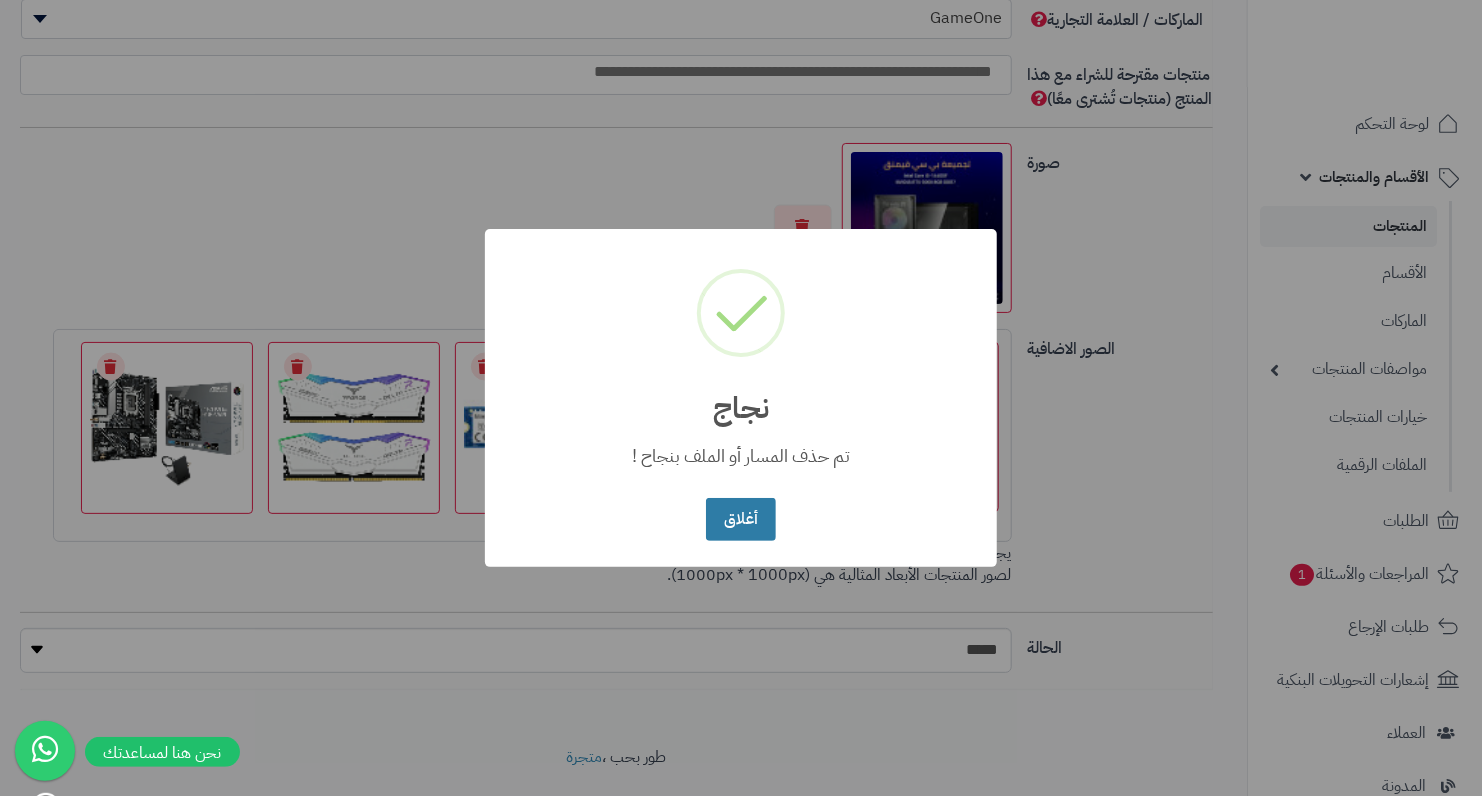 drag, startPoint x: 746, startPoint y: 528, endPoint x: 755, endPoint y: 520, distance: 12.0415945 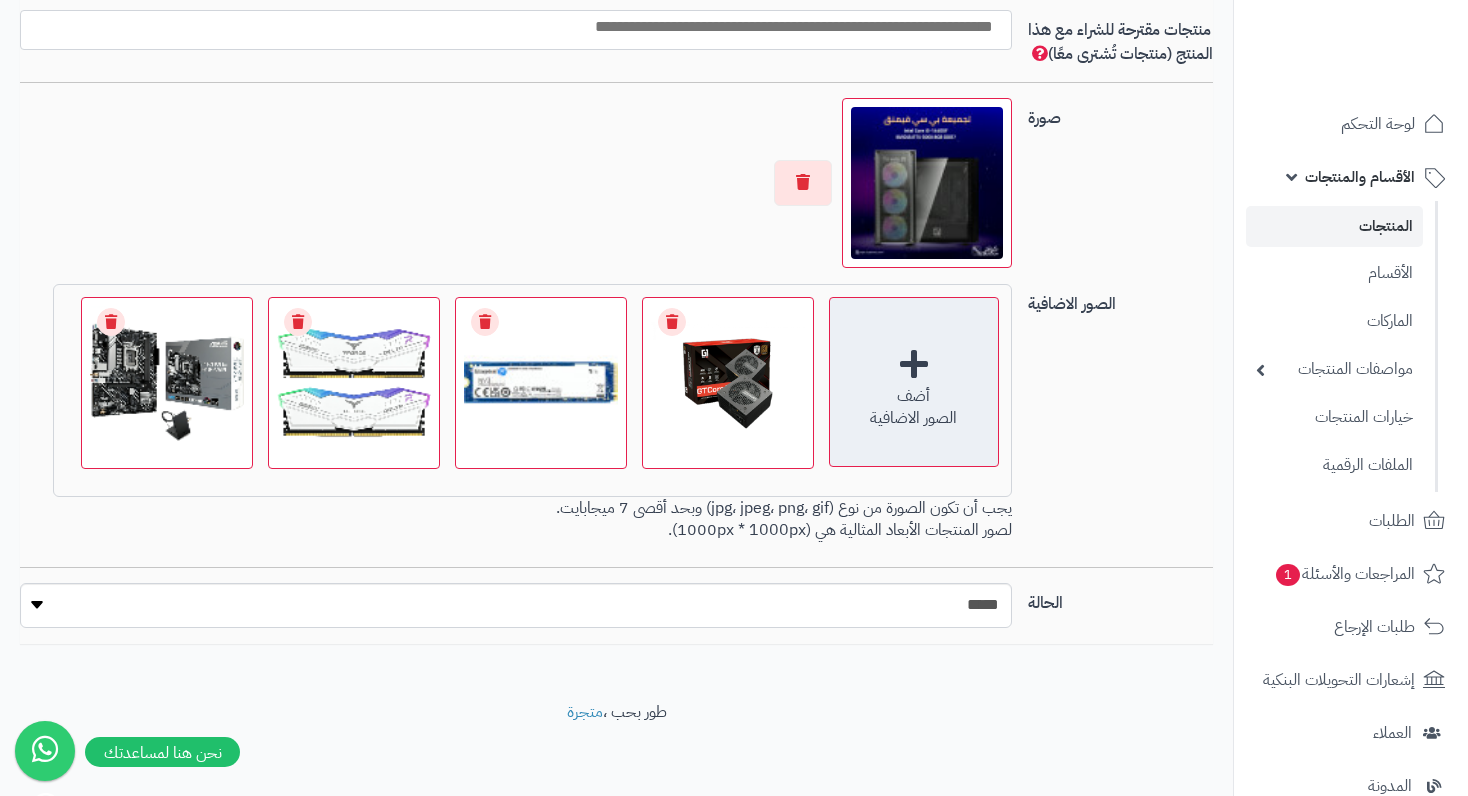 click on "أضف" at bounding box center (914, 396) 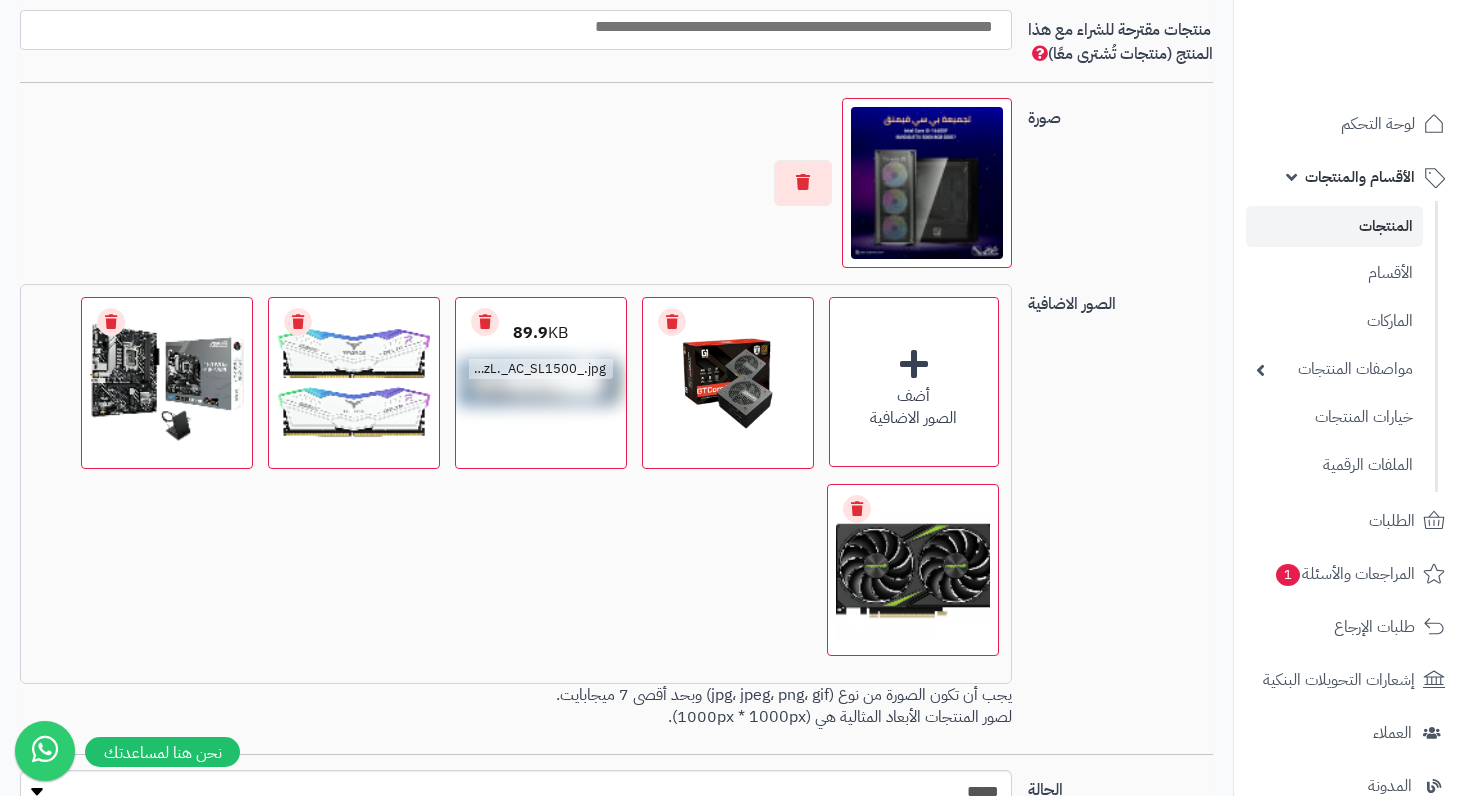 click on "Remove file" at bounding box center [485, 322] 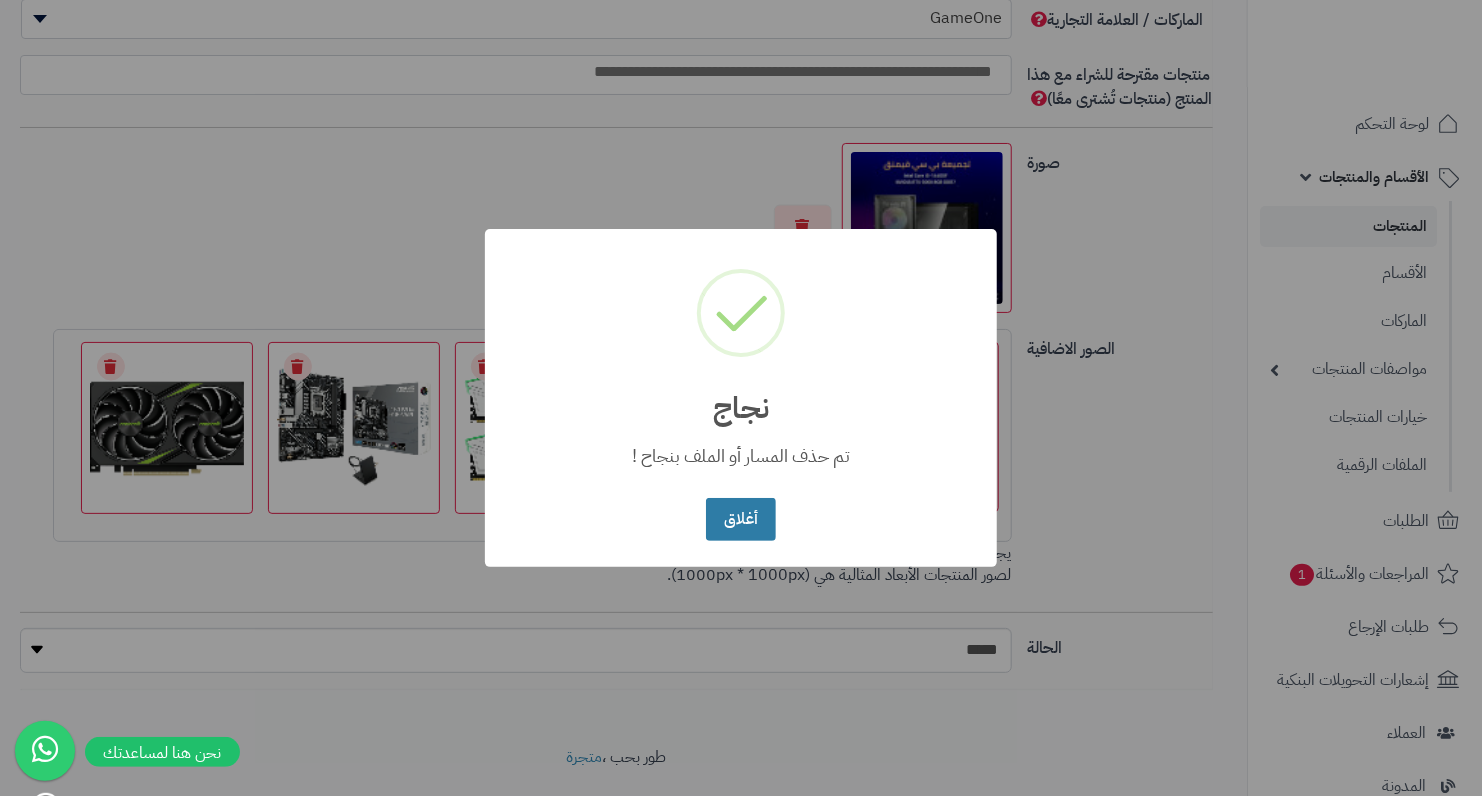 click on "أغلاق" at bounding box center (740, 519) 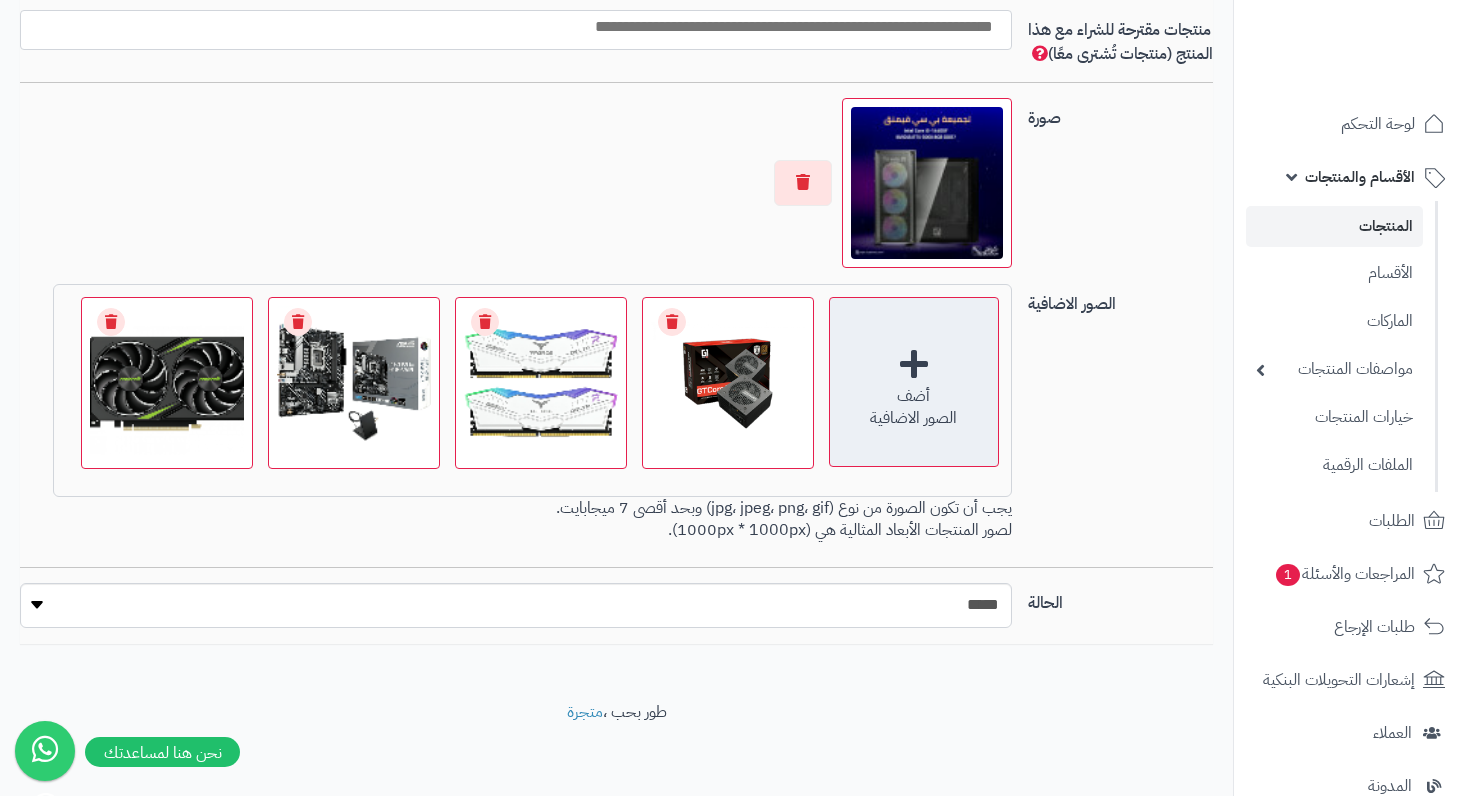 click on "أضف الصور الاضافية" at bounding box center (914, 382) 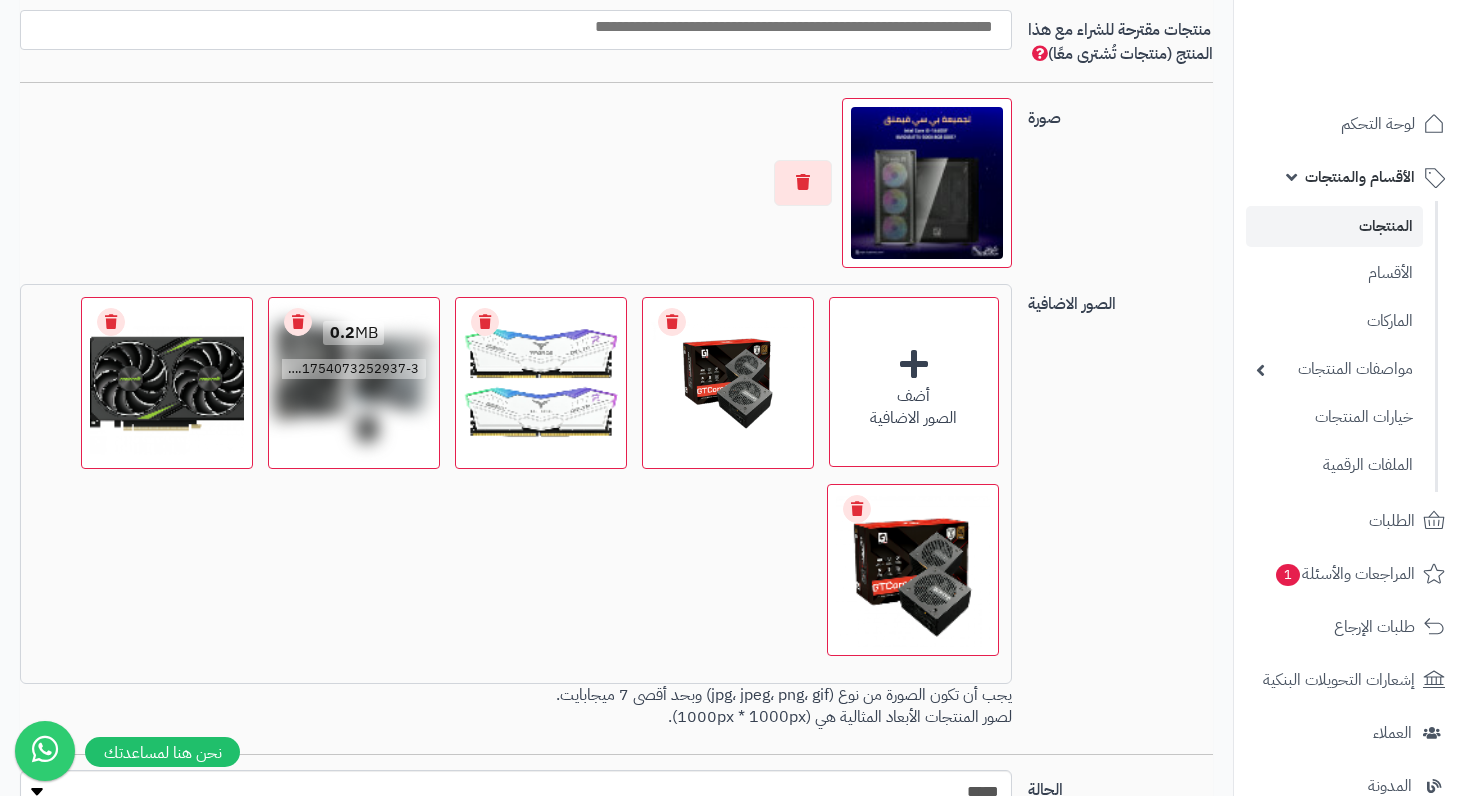 click on "Remove file" at bounding box center [298, 322] 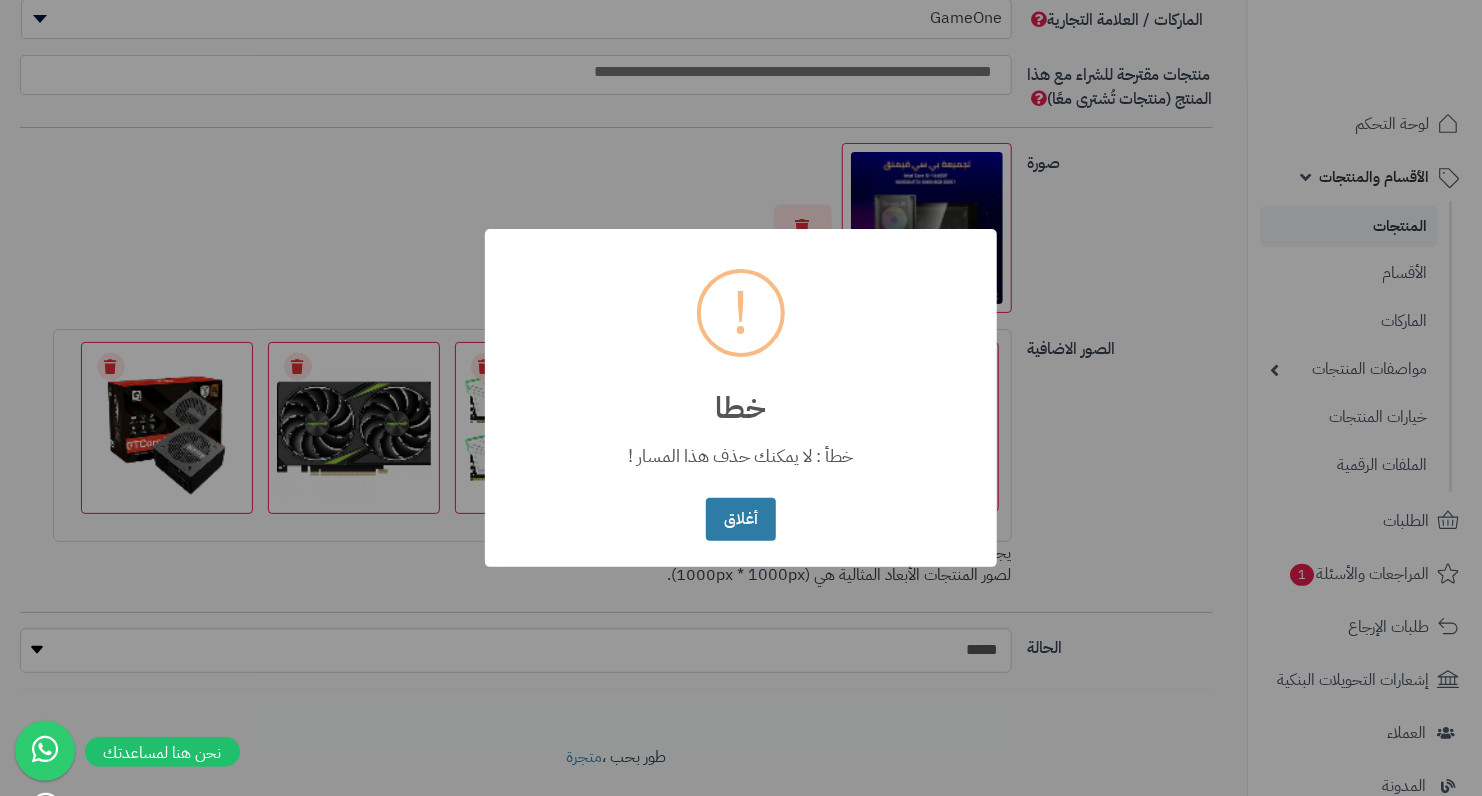 click on "أغلاق" at bounding box center [740, 519] 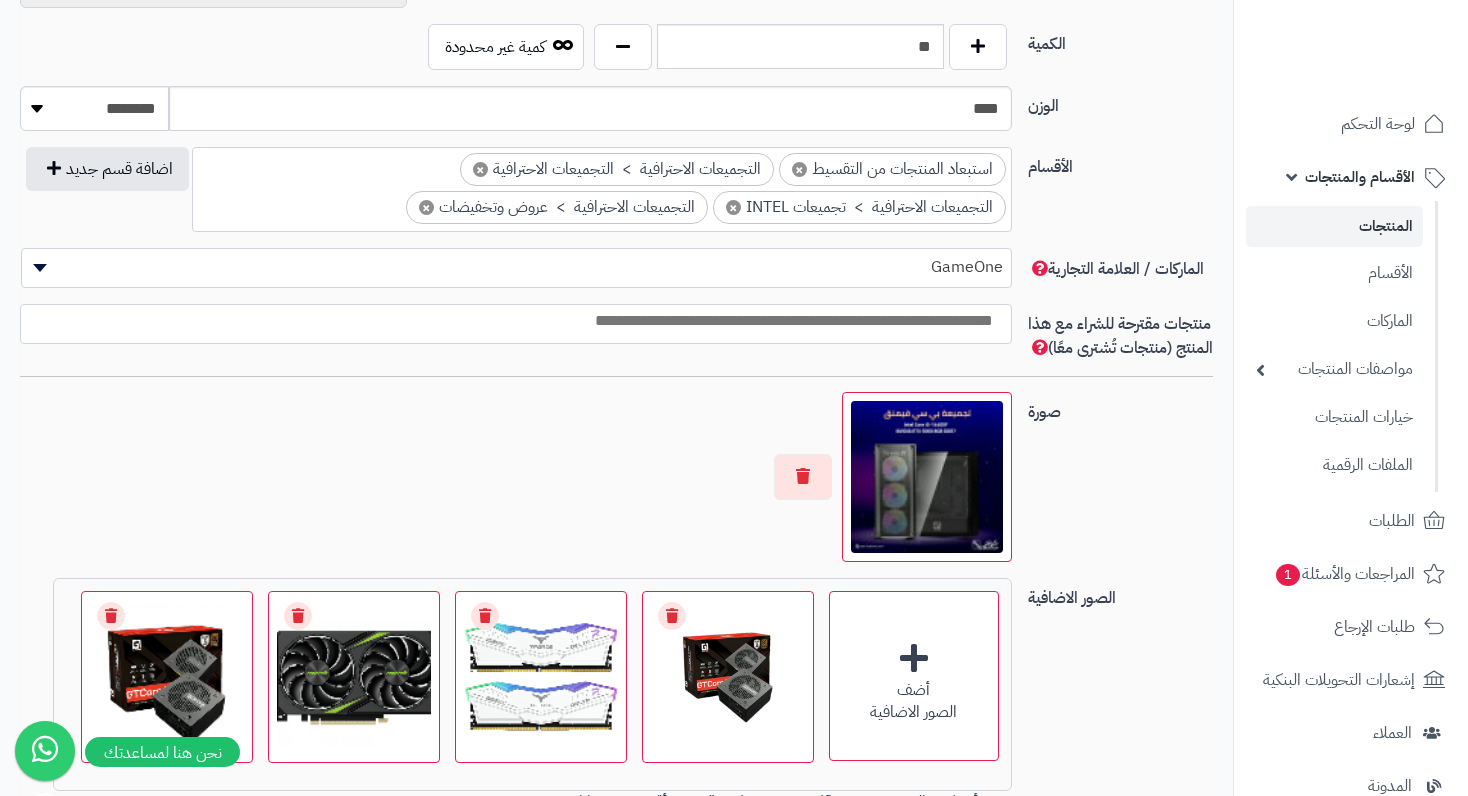scroll, scrollTop: 1100, scrollLeft: 0, axis: vertical 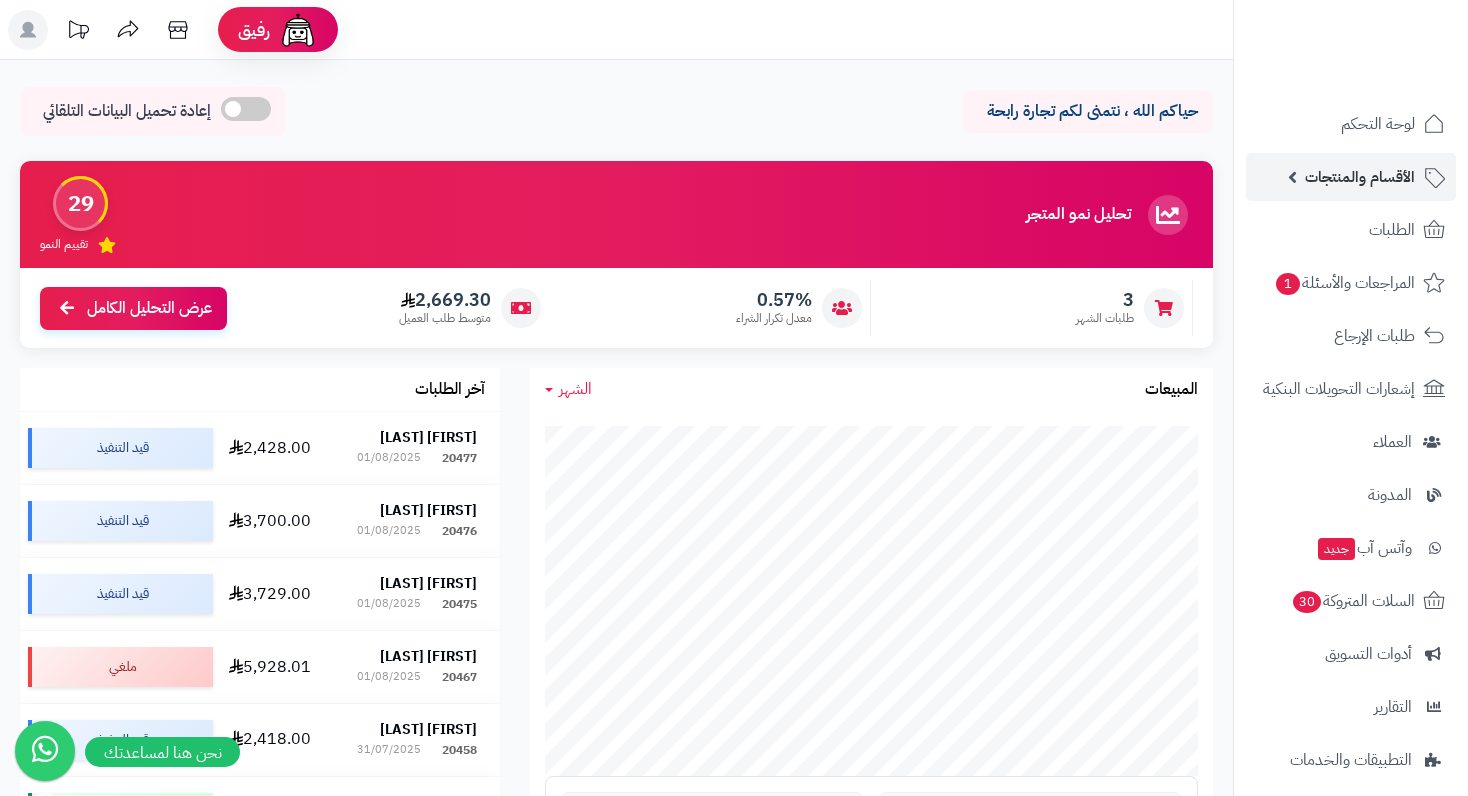 click on "الأقسام والمنتجات" at bounding box center [1360, 177] 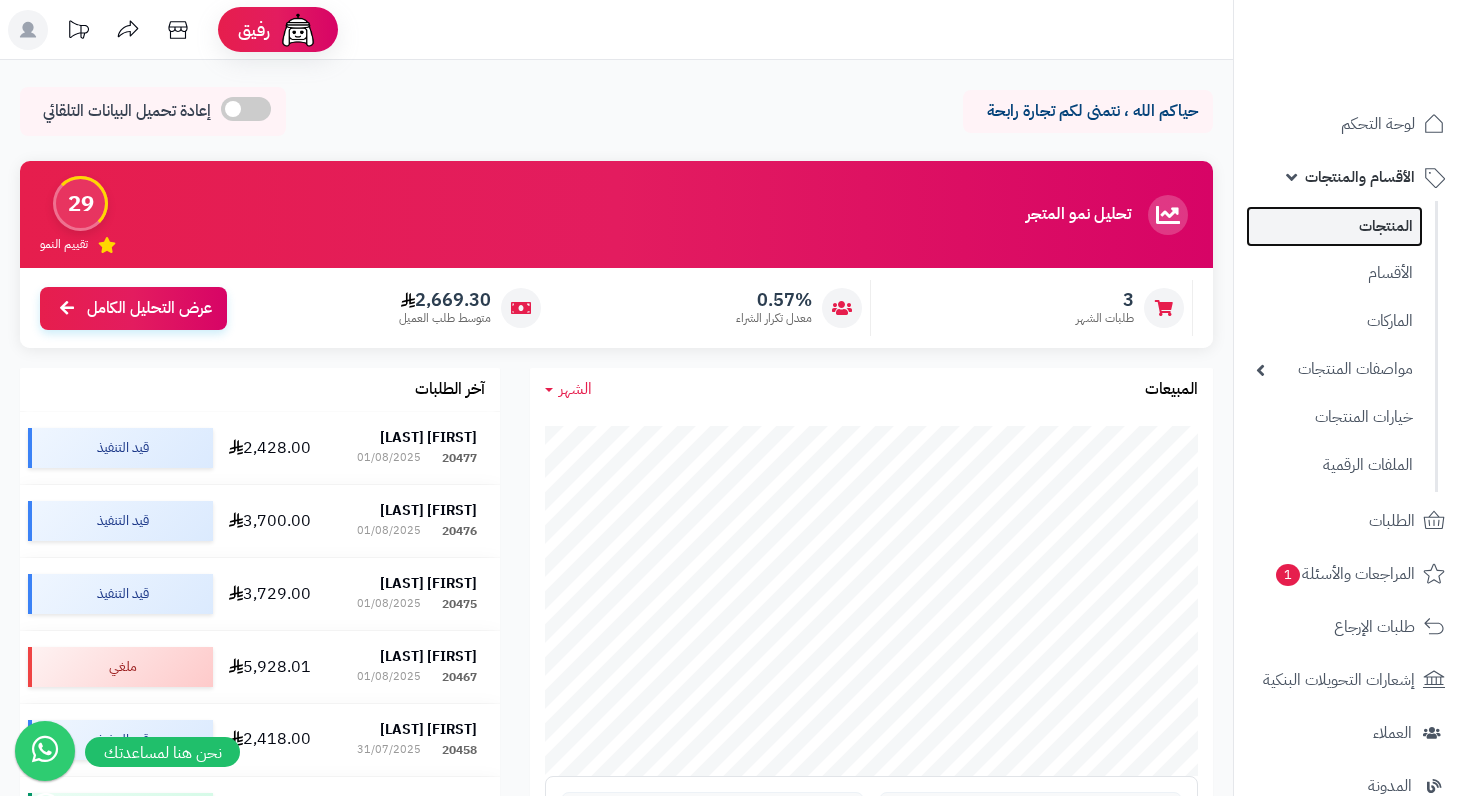 click on "المنتجات" at bounding box center (1334, 226) 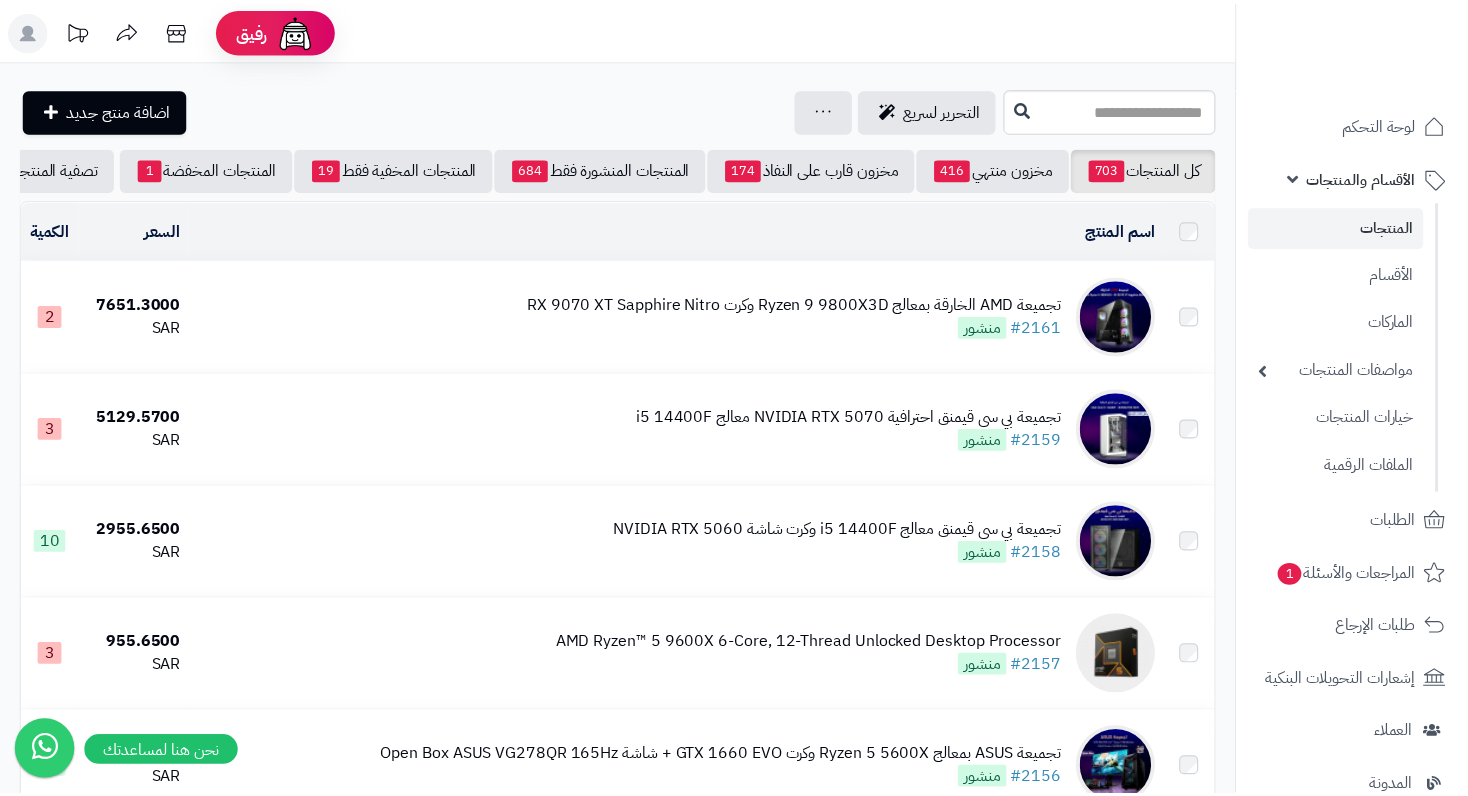 scroll, scrollTop: 0, scrollLeft: 0, axis: both 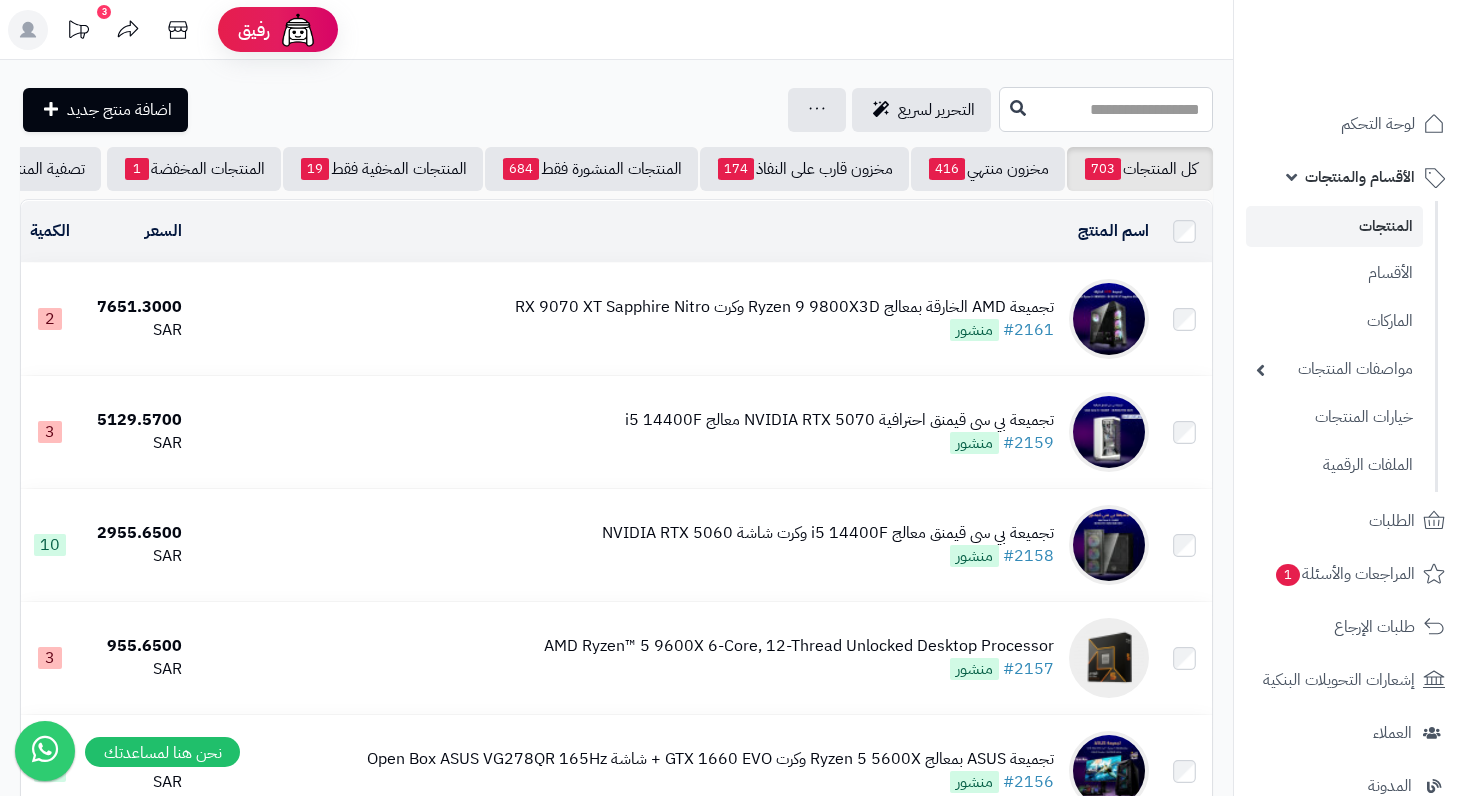 click at bounding box center (1106, 109) 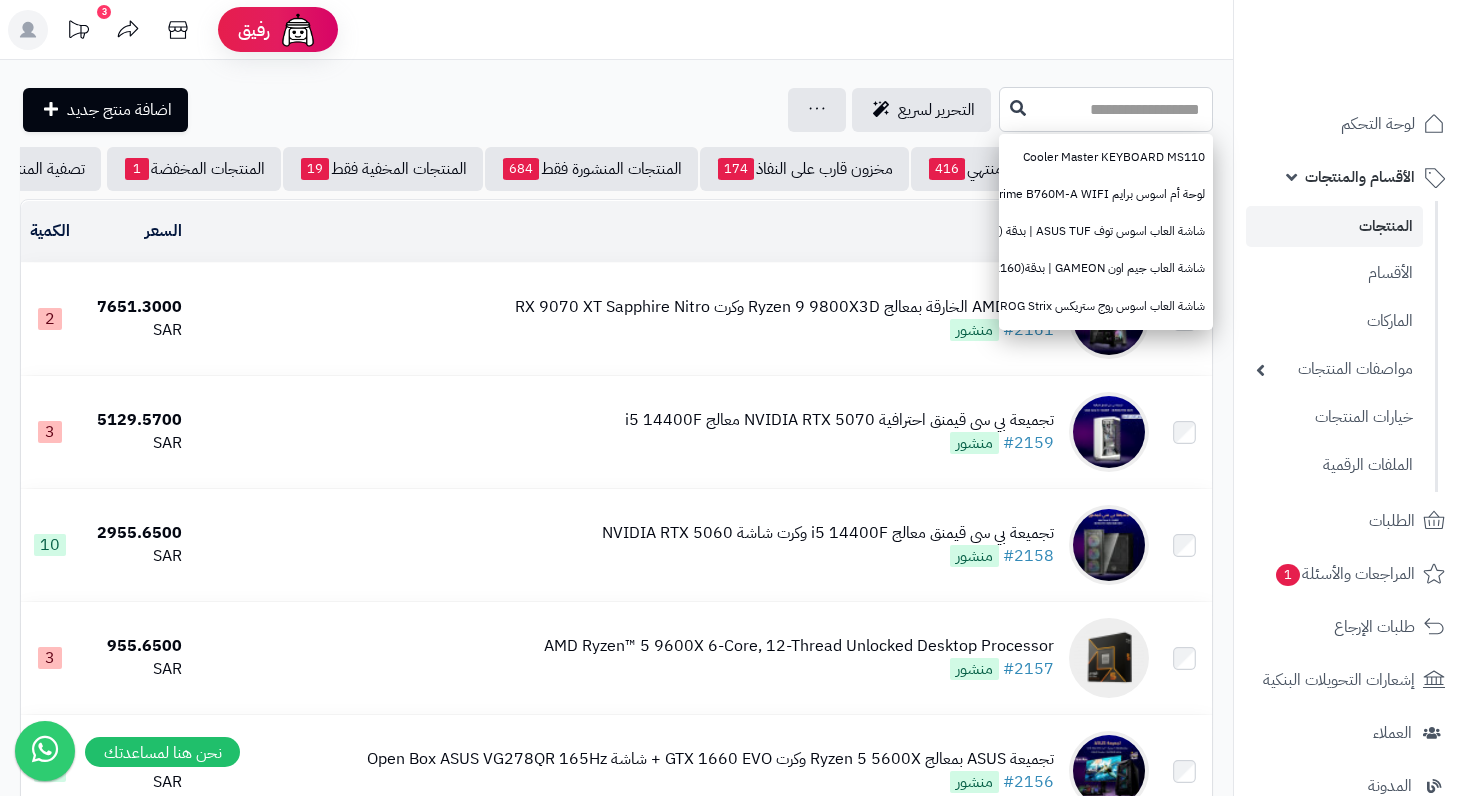 paste on "**********" 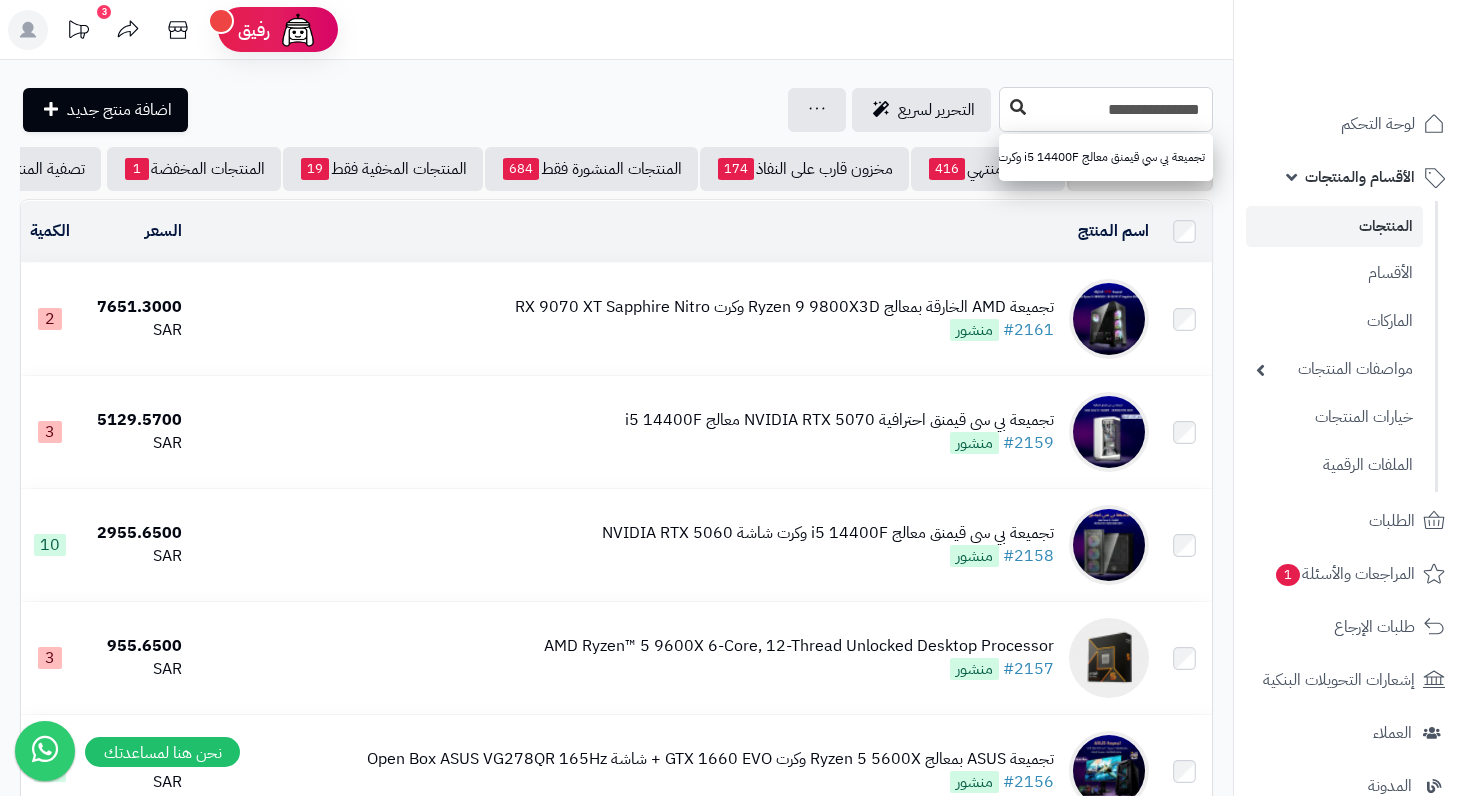 type on "**********" 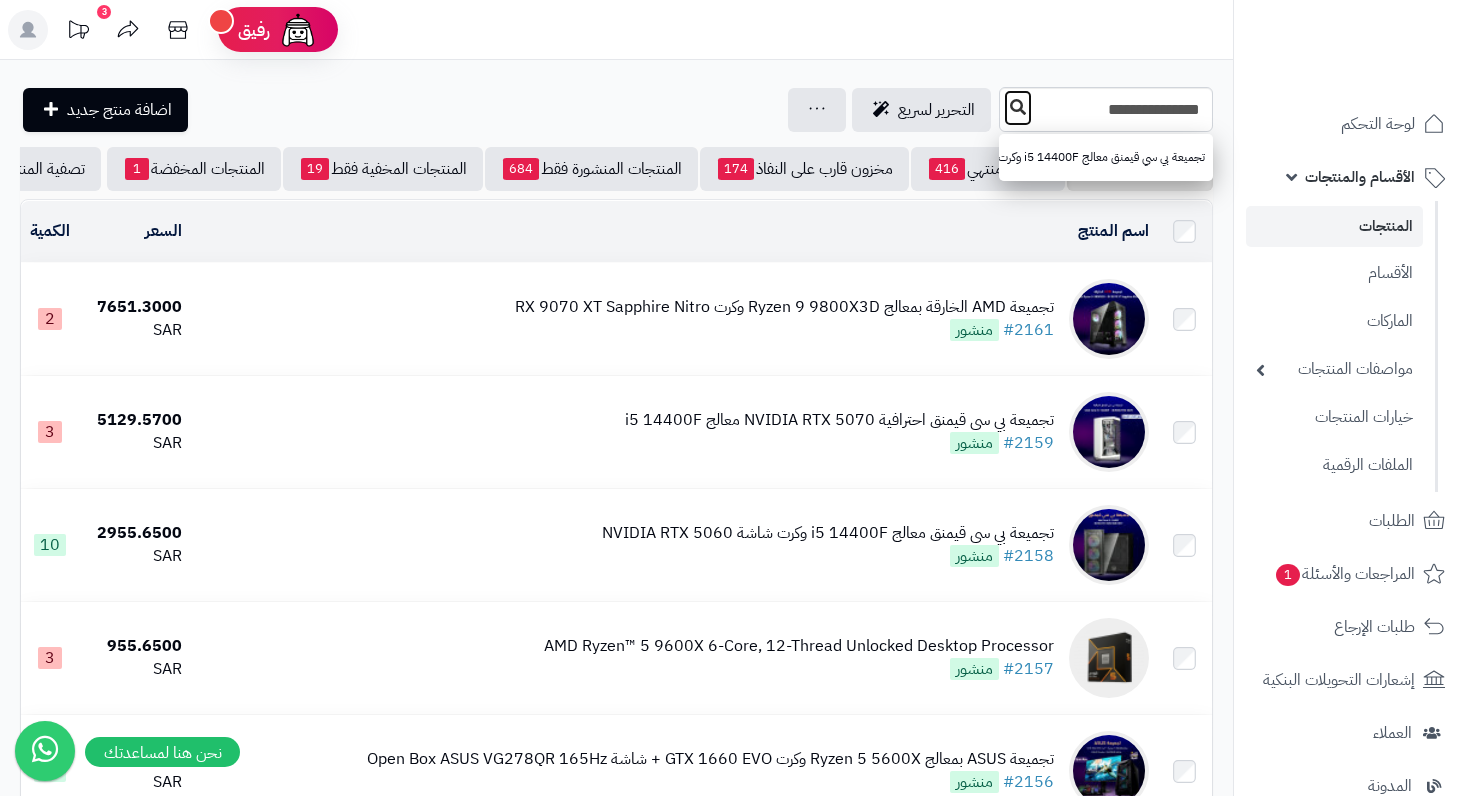 click at bounding box center (1018, 107) 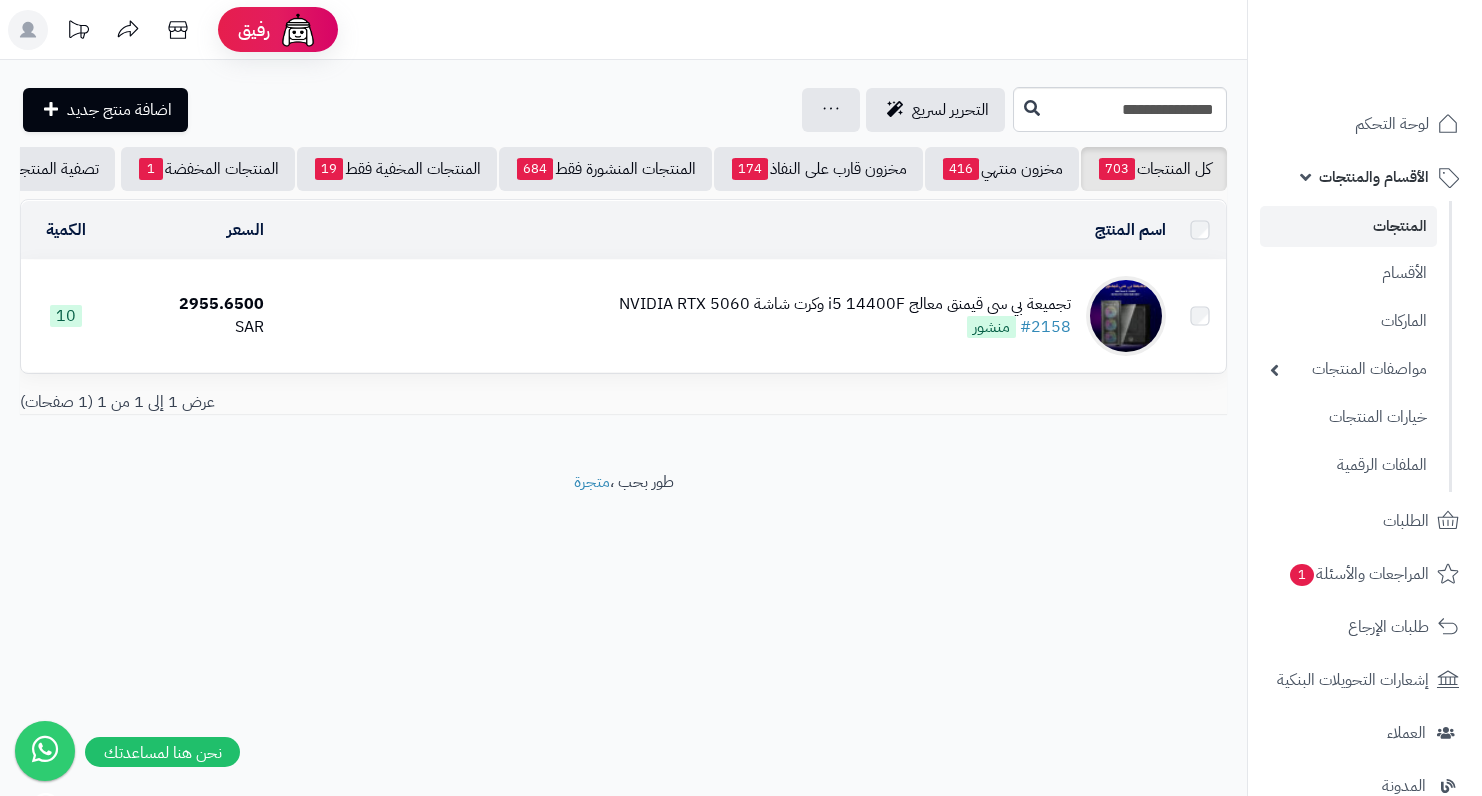 scroll, scrollTop: 0, scrollLeft: 0, axis: both 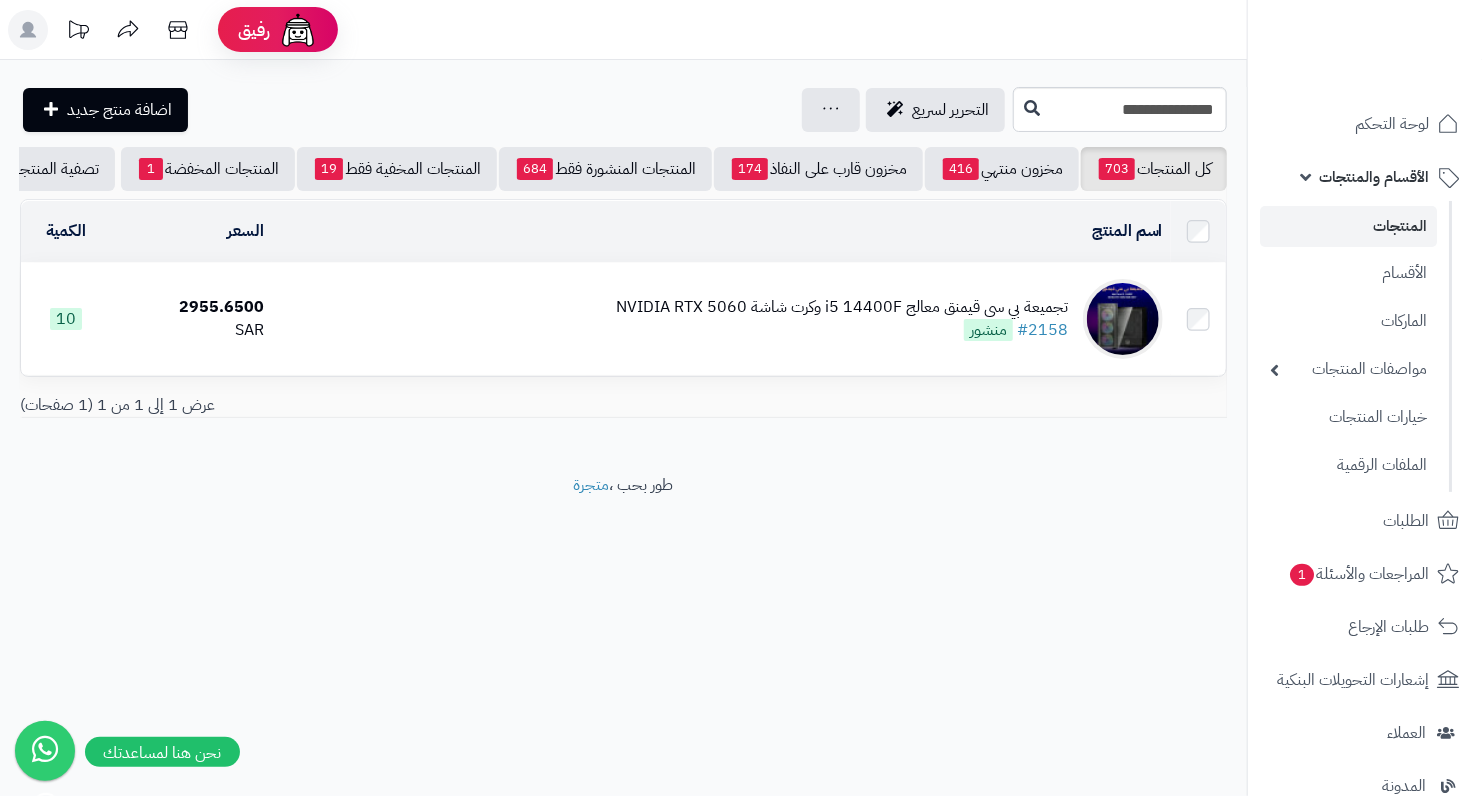 click on "تجميعة بي سي قيمنق معالج  i5 14400F وكرت شاشة NVIDIA RTX 5060" at bounding box center [842, 307] 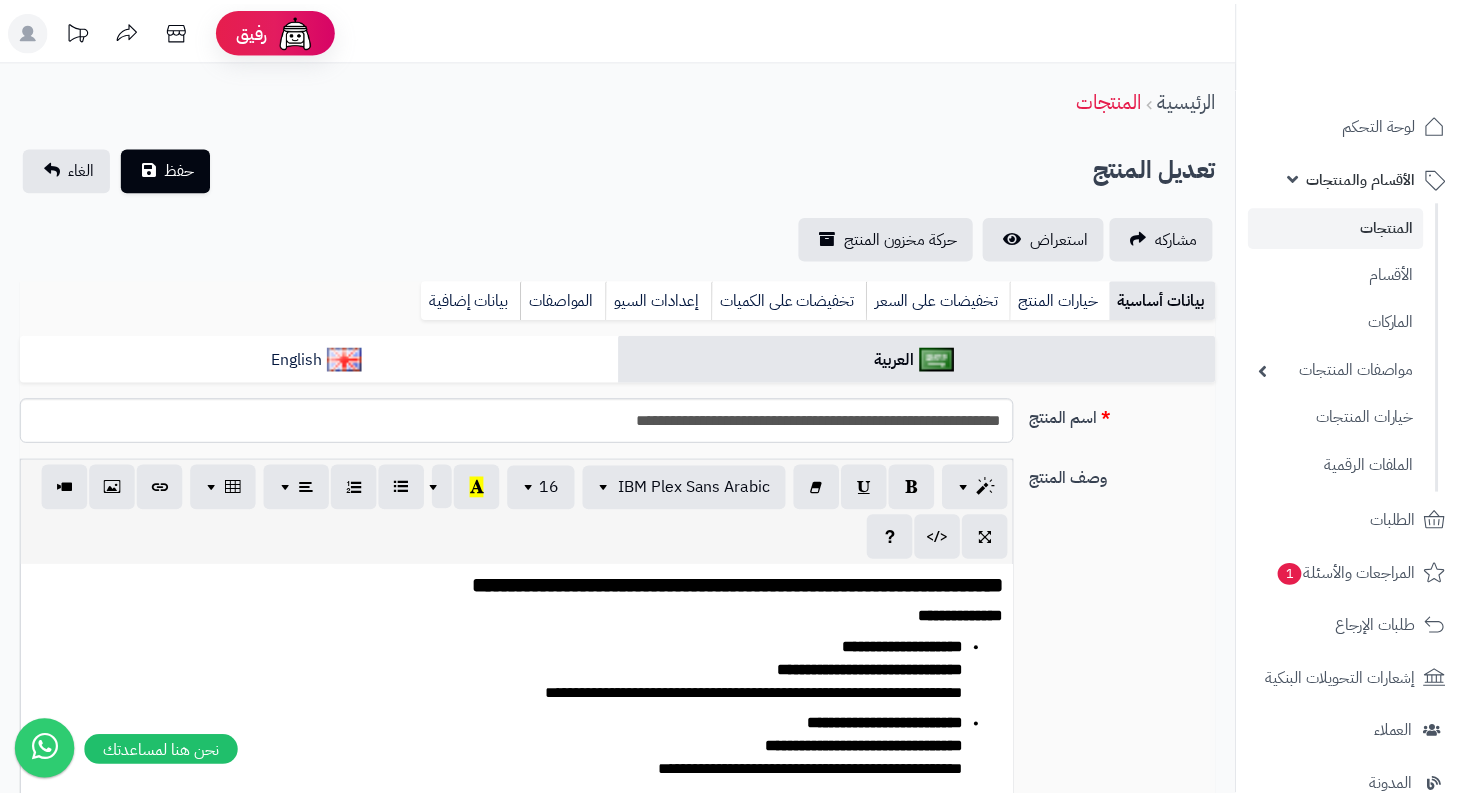 scroll, scrollTop: 700, scrollLeft: 0, axis: vertical 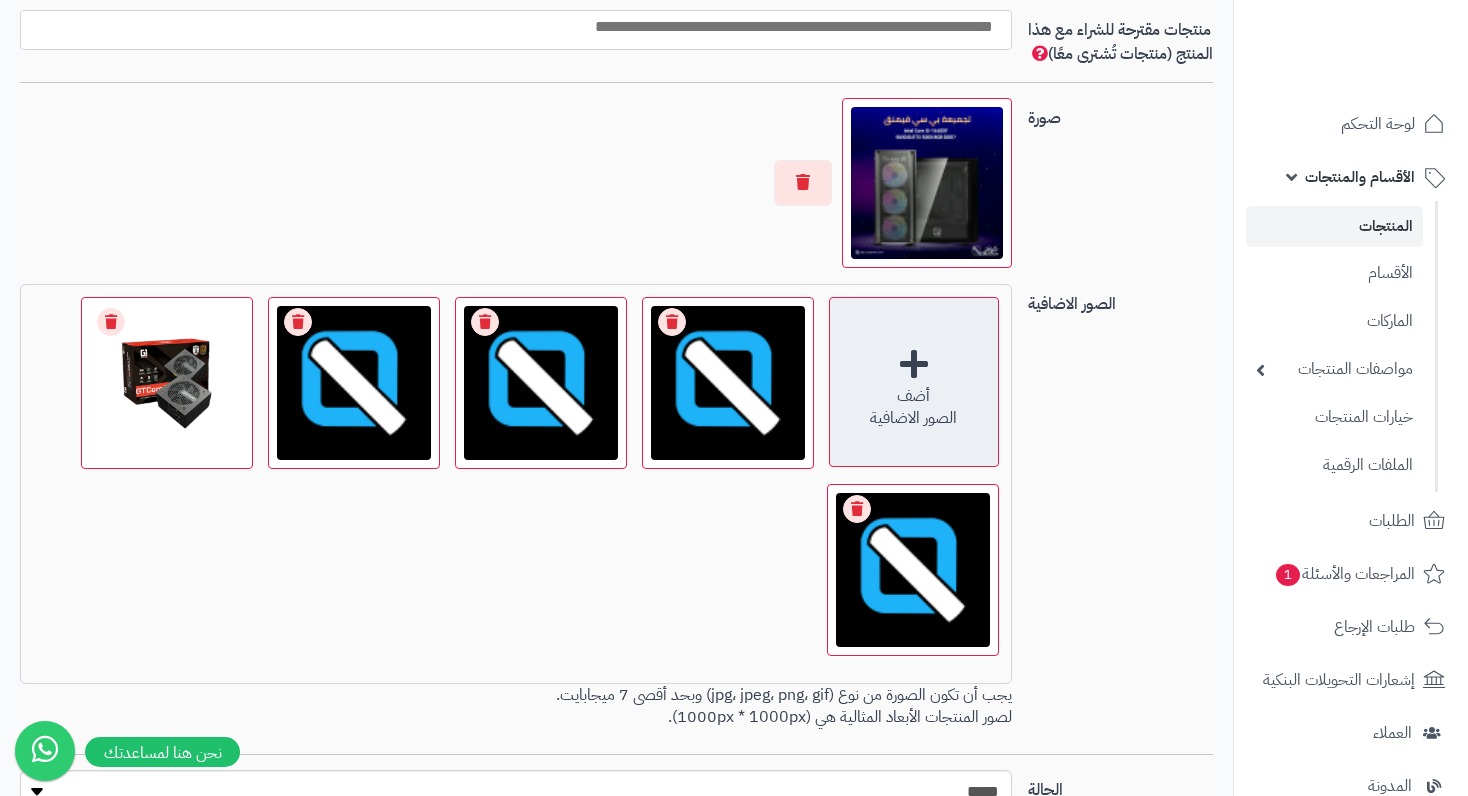 click on "أضف الصور الاضافية" at bounding box center [914, 382] 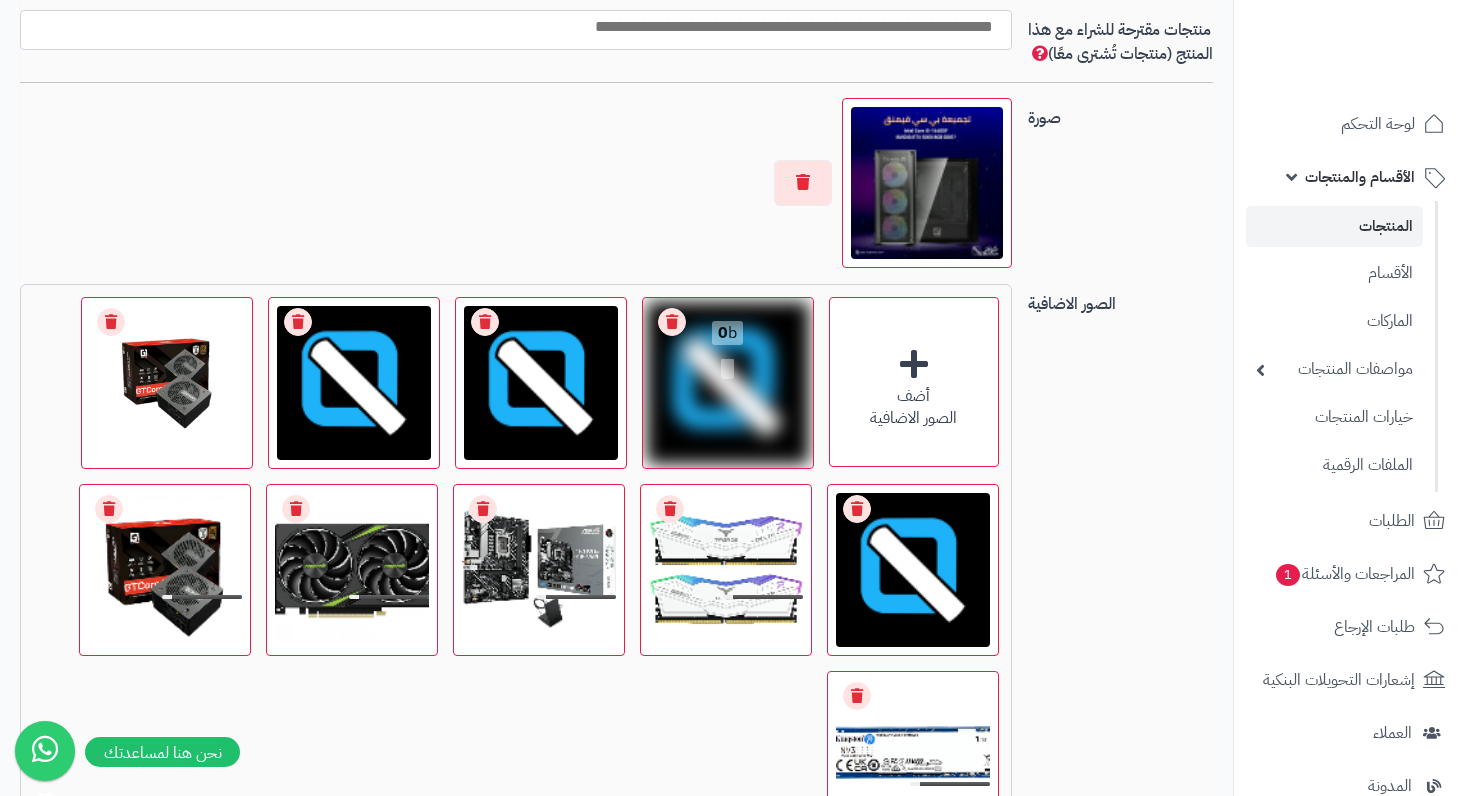 click on "Remove file" at bounding box center [672, 322] 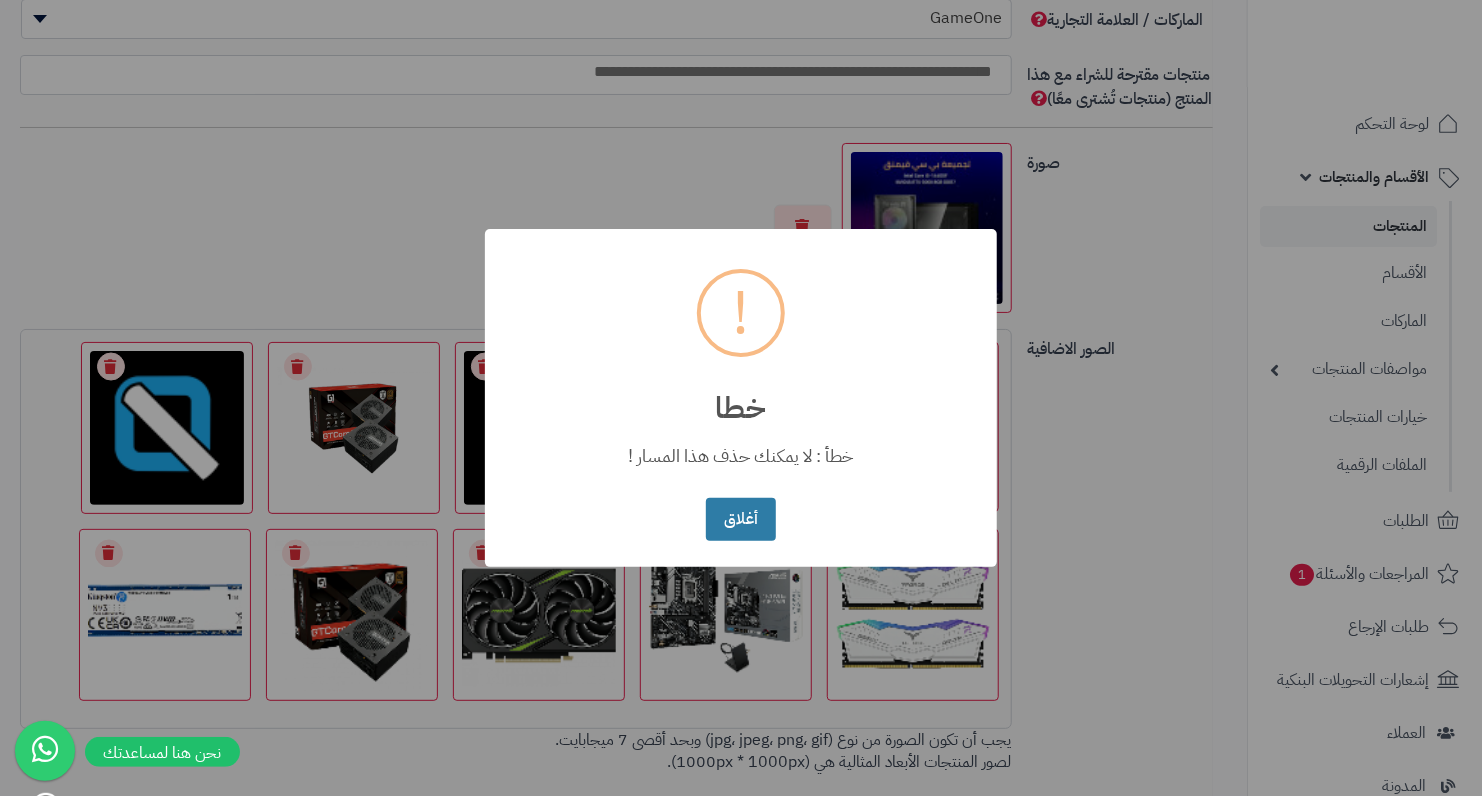 click on "أغلاق" at bounding box center (740, 519) 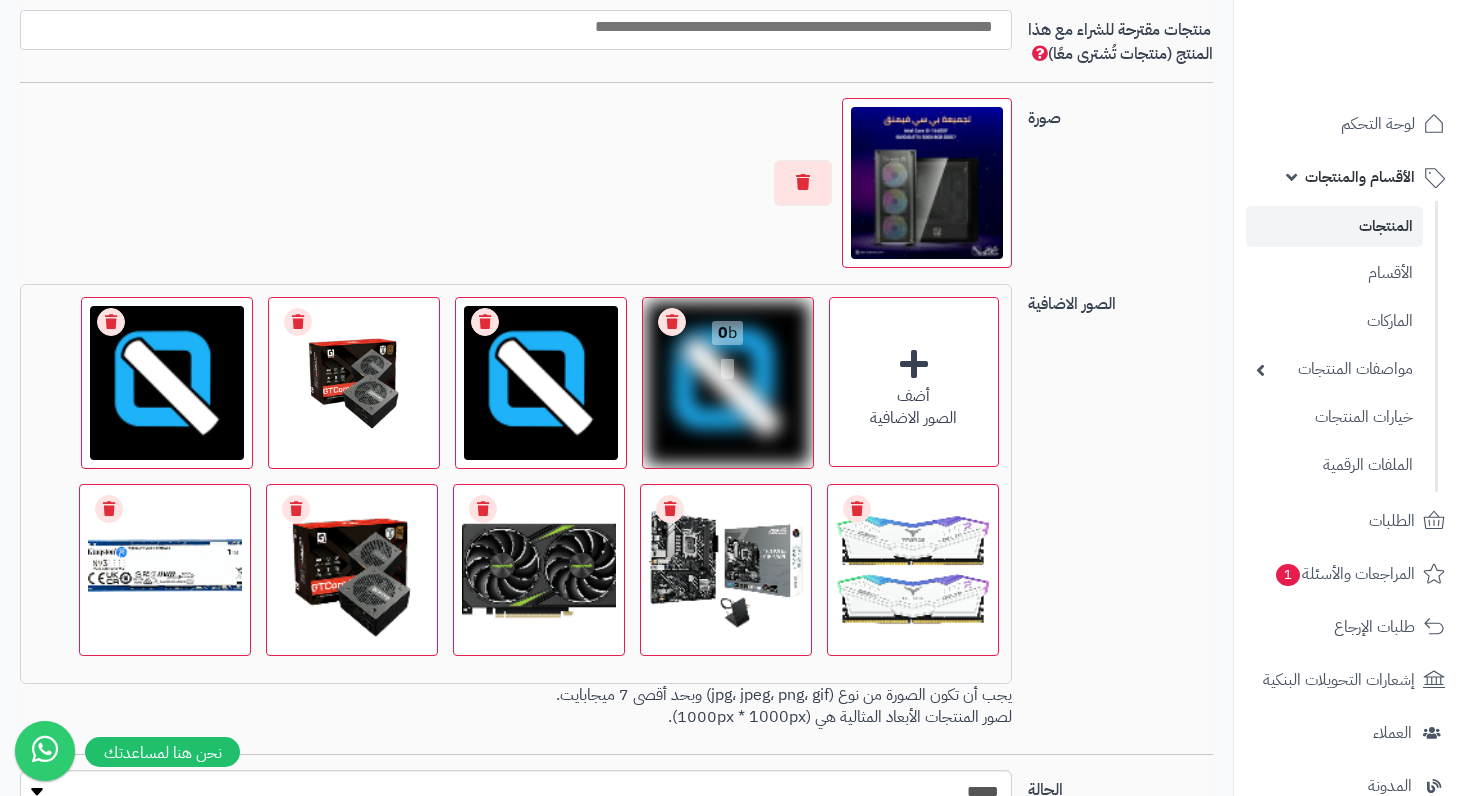 click on "Remove file" at bounding box center [672, 322] 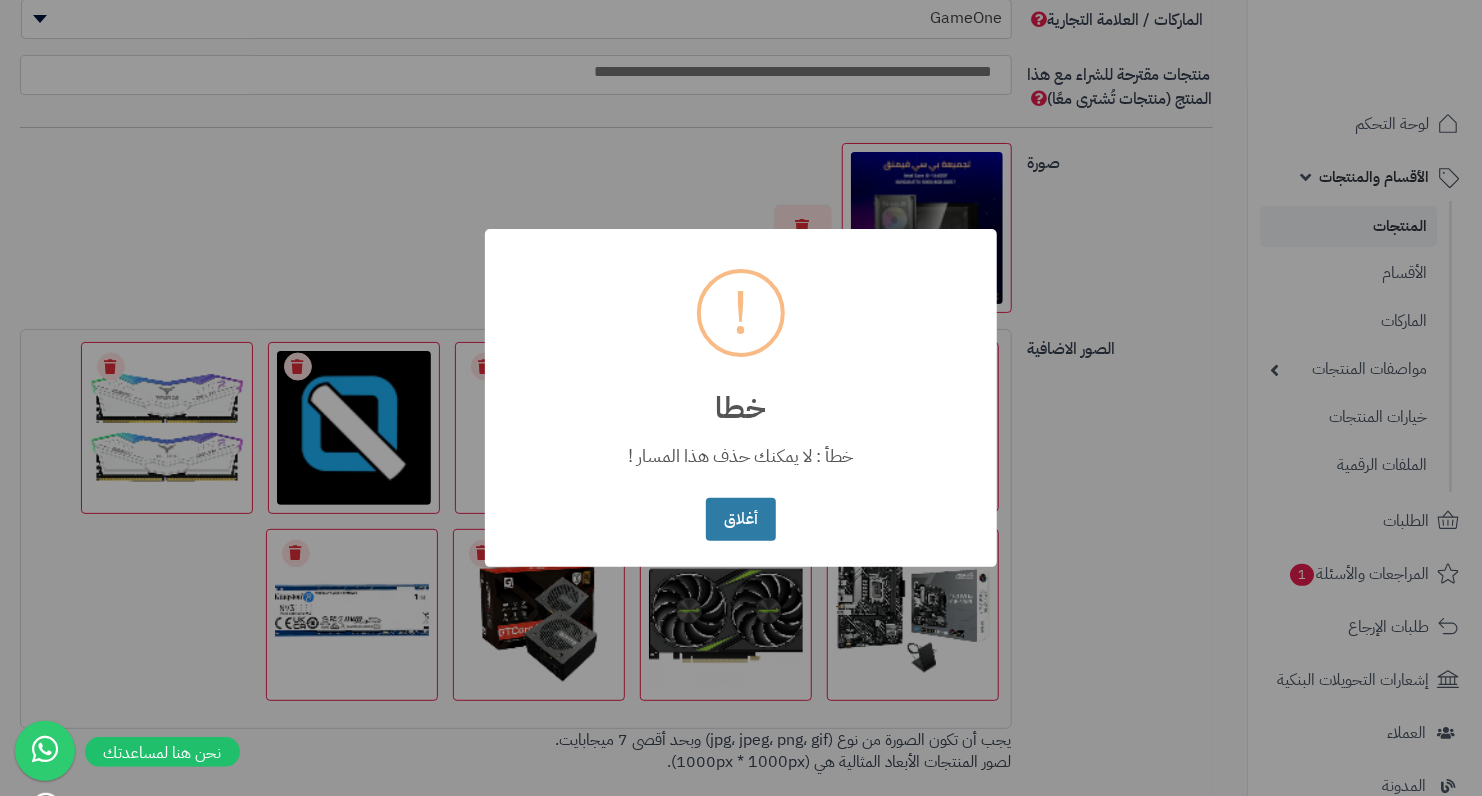 click on "أغلاق" at bounding box center (740, 519) 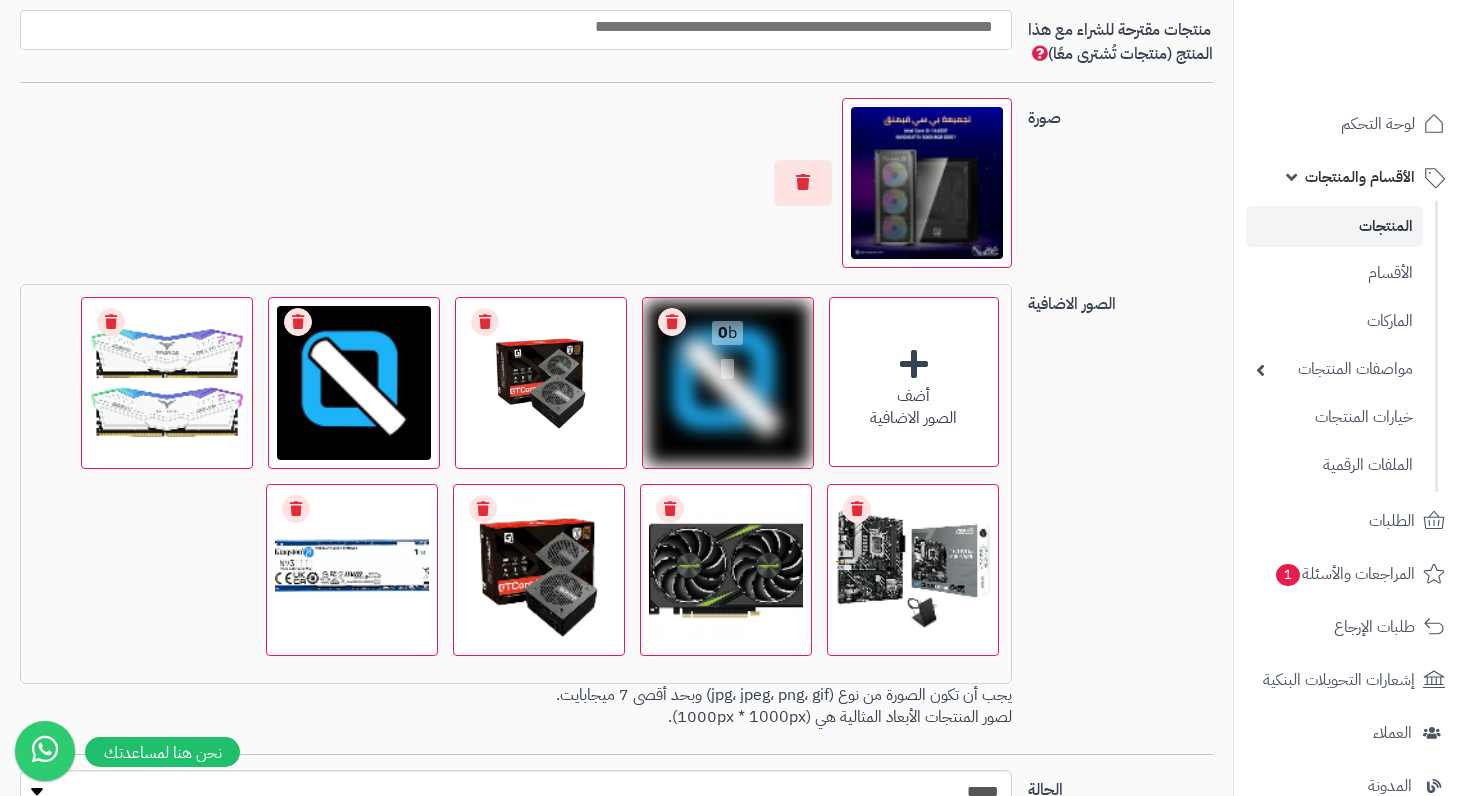 click on "Remove file" at bounding box center (672, 322) 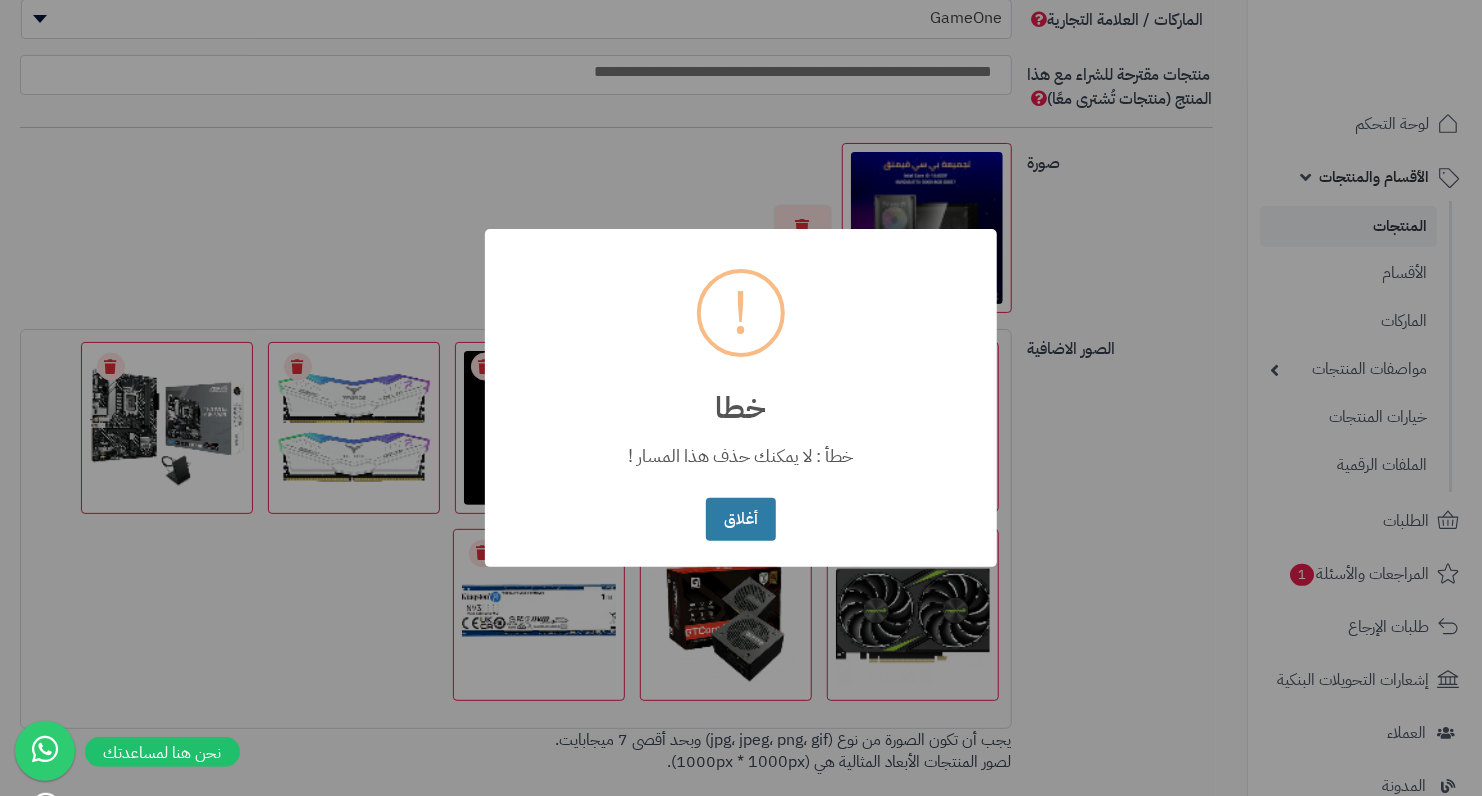 click on "أغلاق" at bounding box center [740, 519] 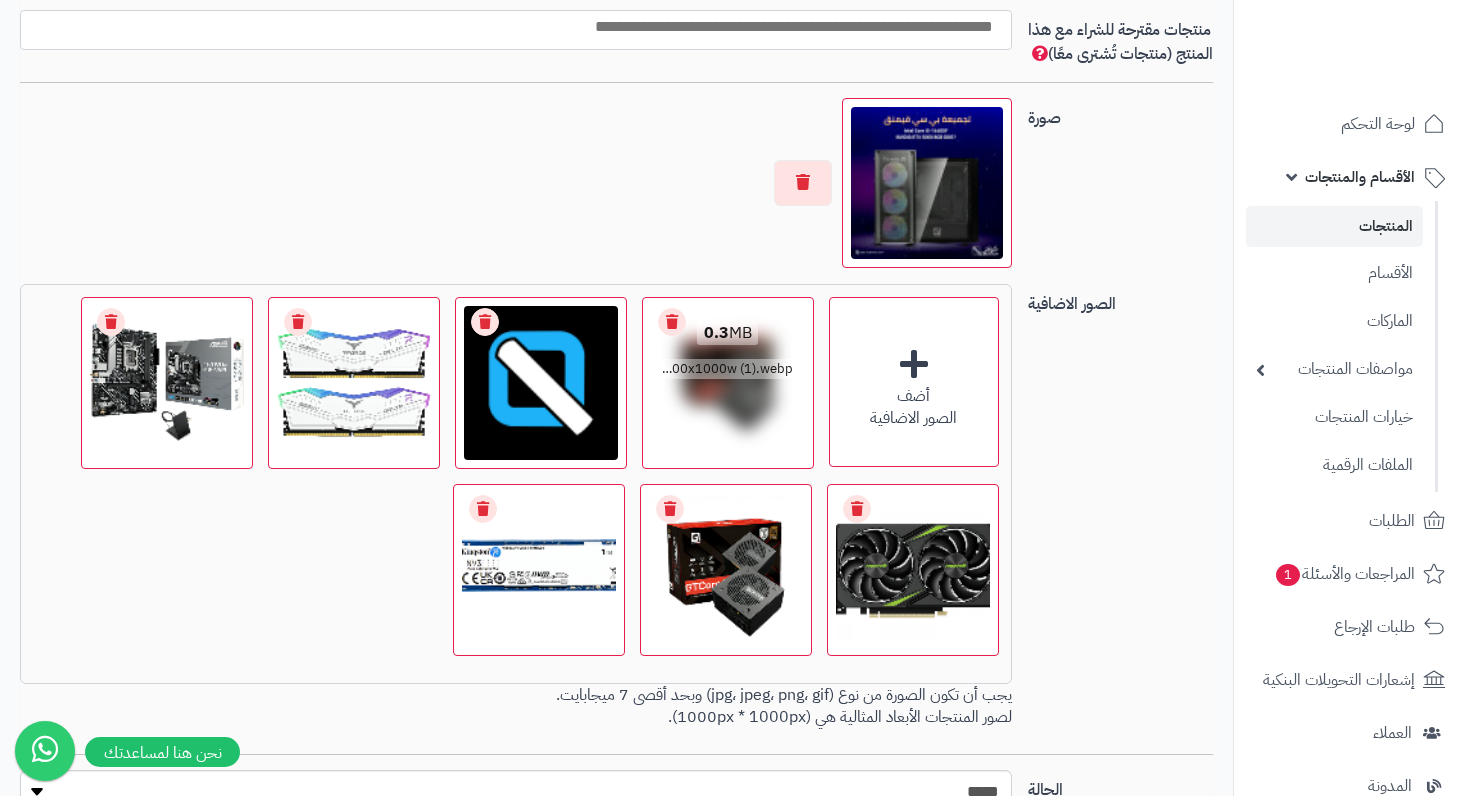 click on "Remove file" at bounding box center [672, 322] 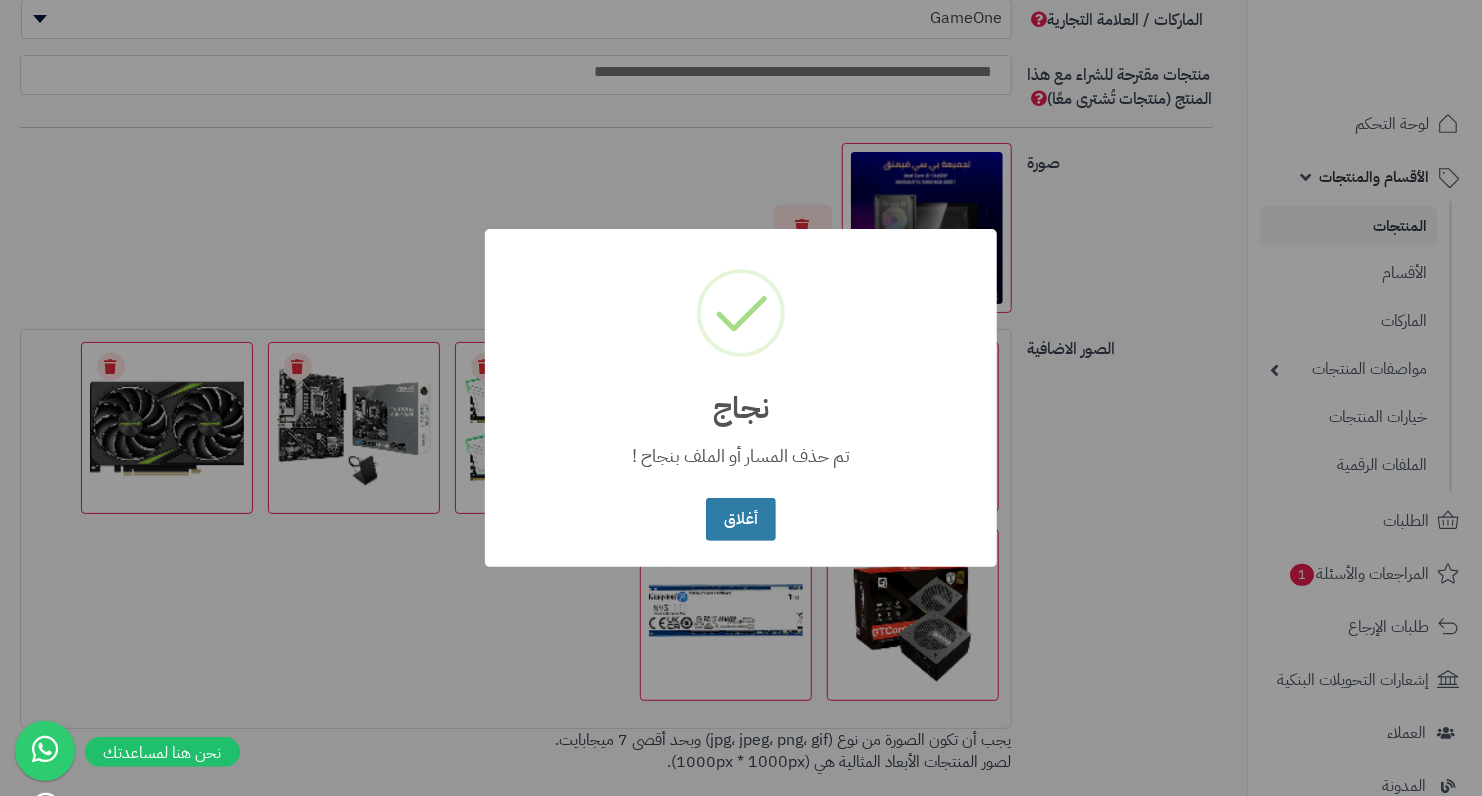 click on "أغلاق" at bounding box center [740, 519] 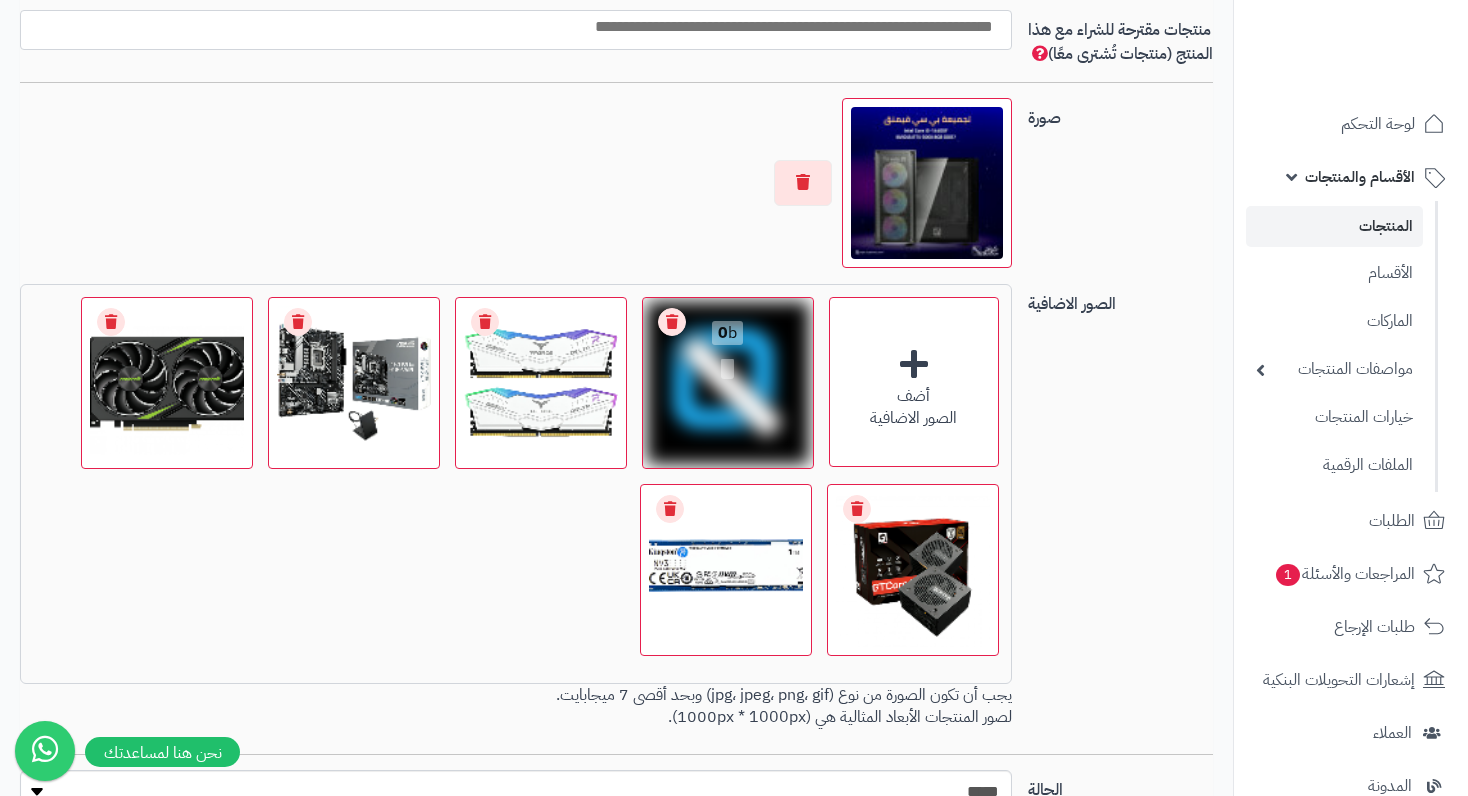 click on "Remove file" at bounding box center (672, 322) 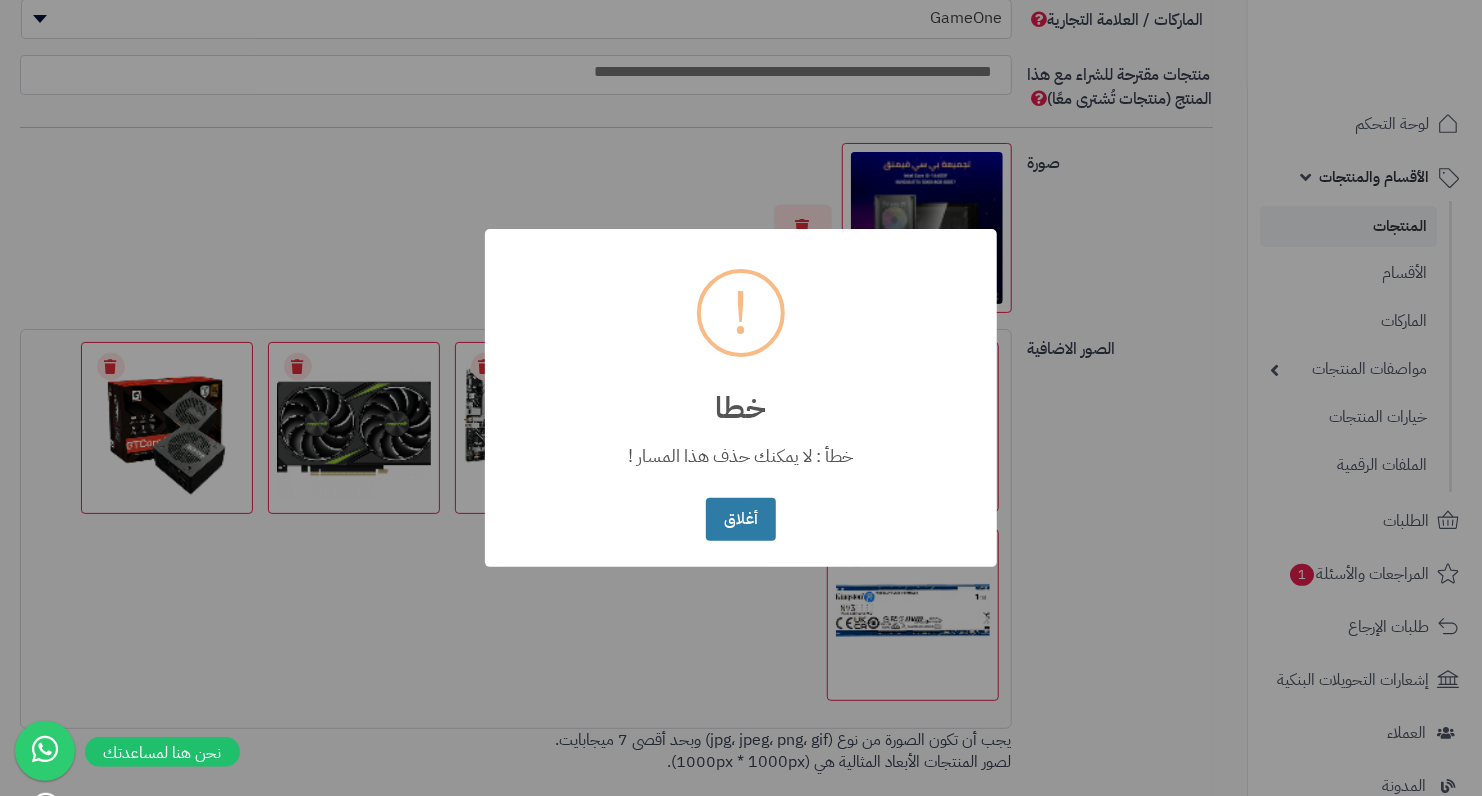 click on "أغلاق" at bounding box center (740, 519) 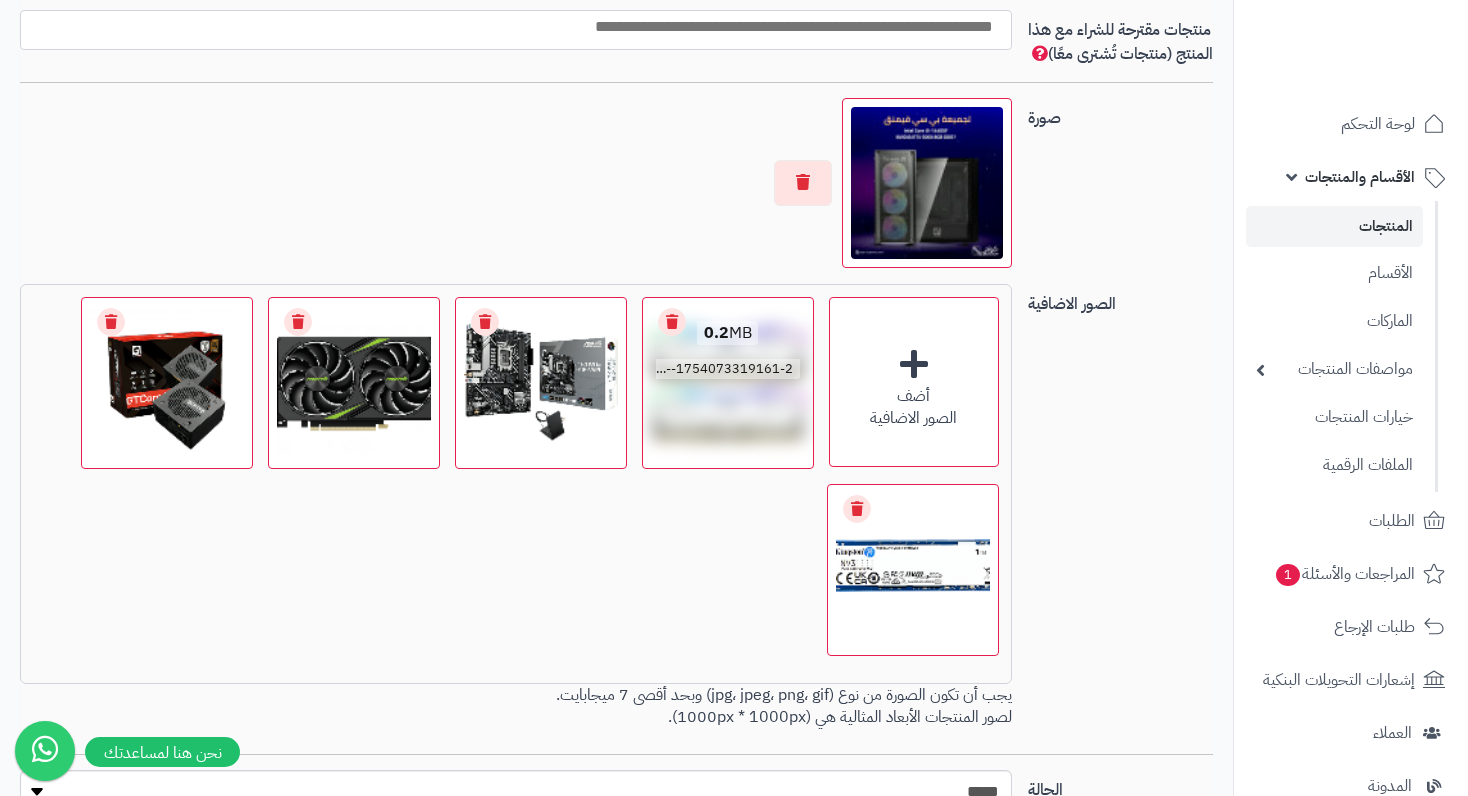 click on "Remove file" at bounding box center (672, 322) 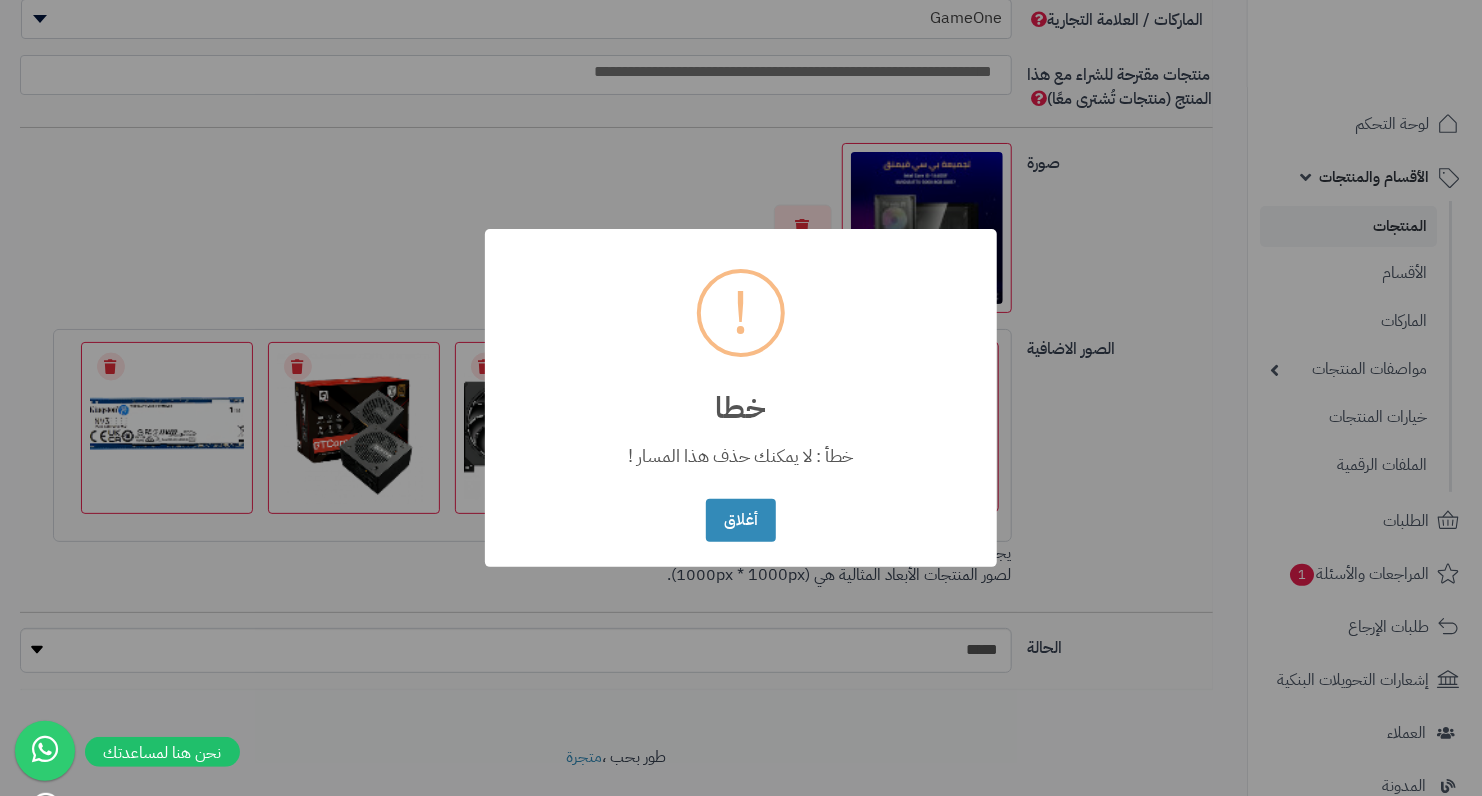 click on "× ! خطا خطأ :  لا يمكنك حذف هذا المسار ! أغلاق No Cancel" at bounding box center (741, 398) 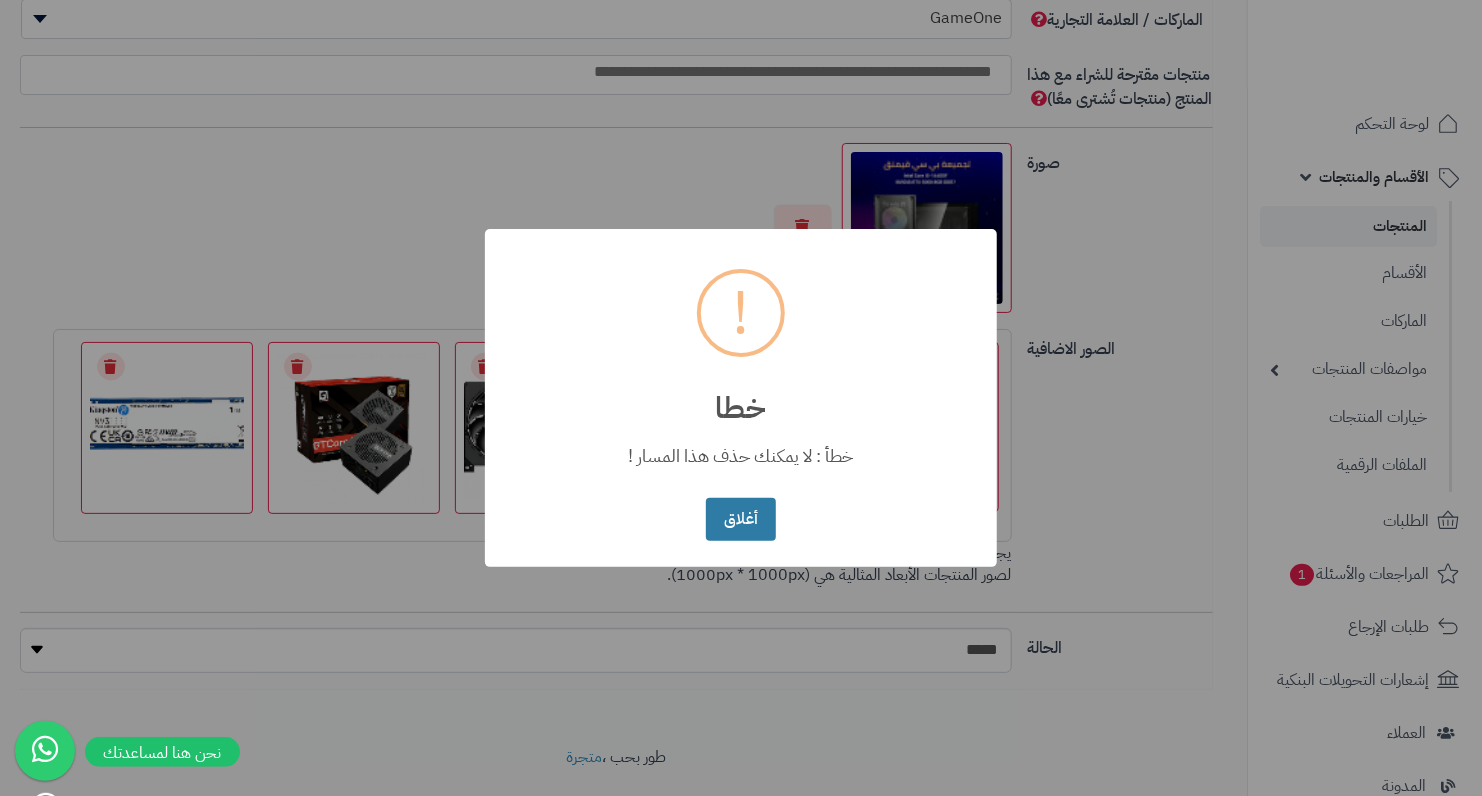 click on "أغلاق" at bounding box center (740, 519) 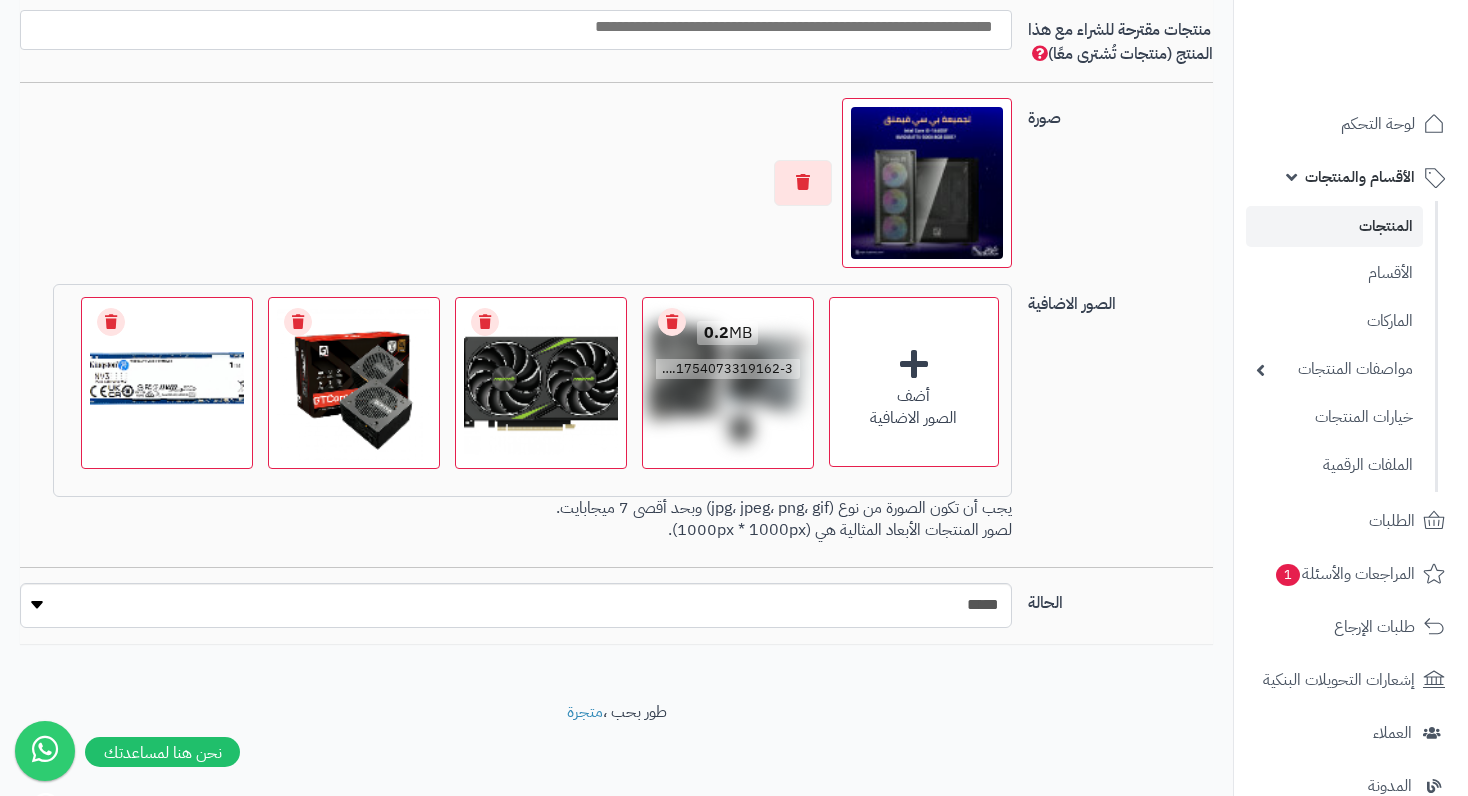 click on "Remove file" at bounding box center (672, 322) 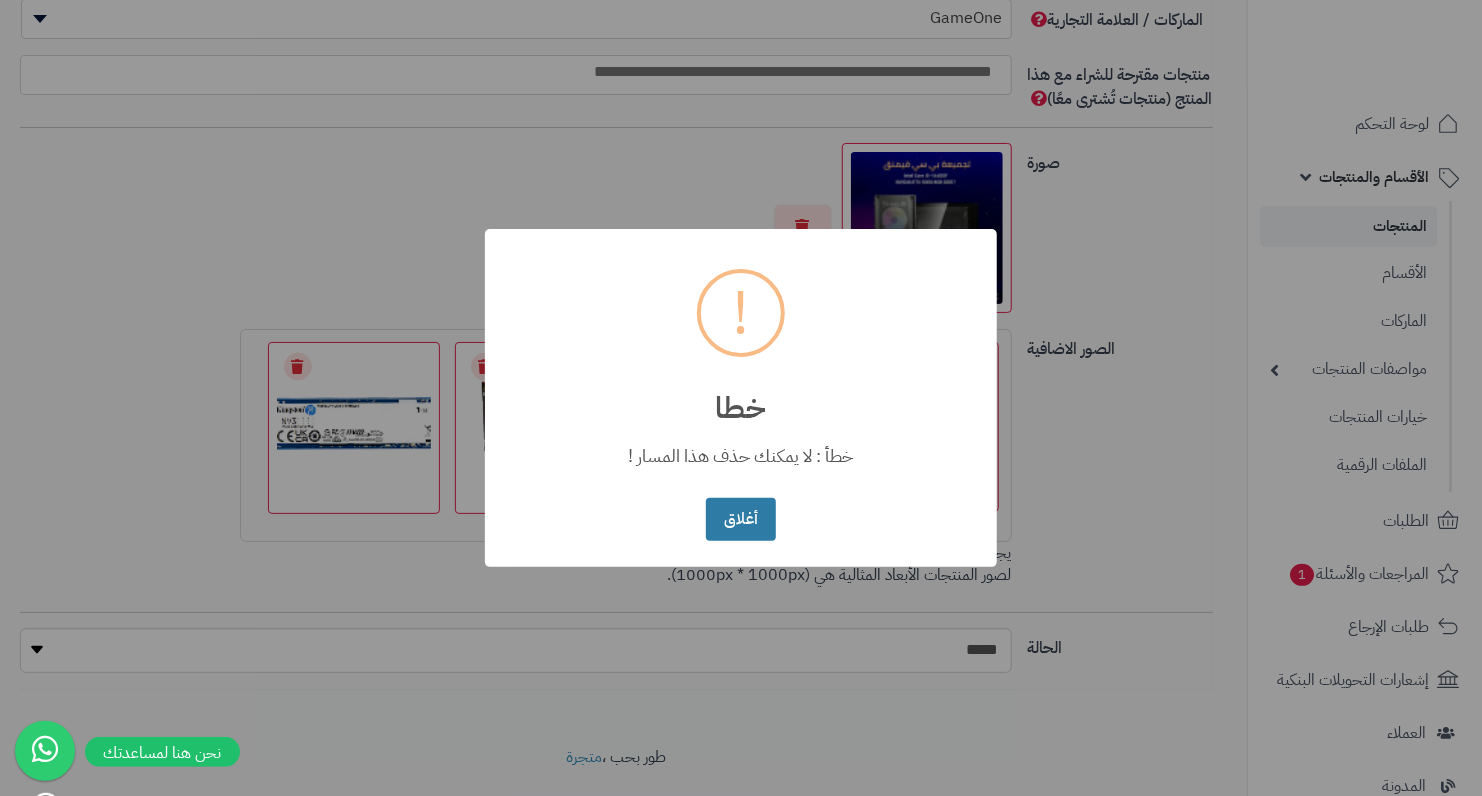 click on "أغلاق" at bounding box center [740, 519] 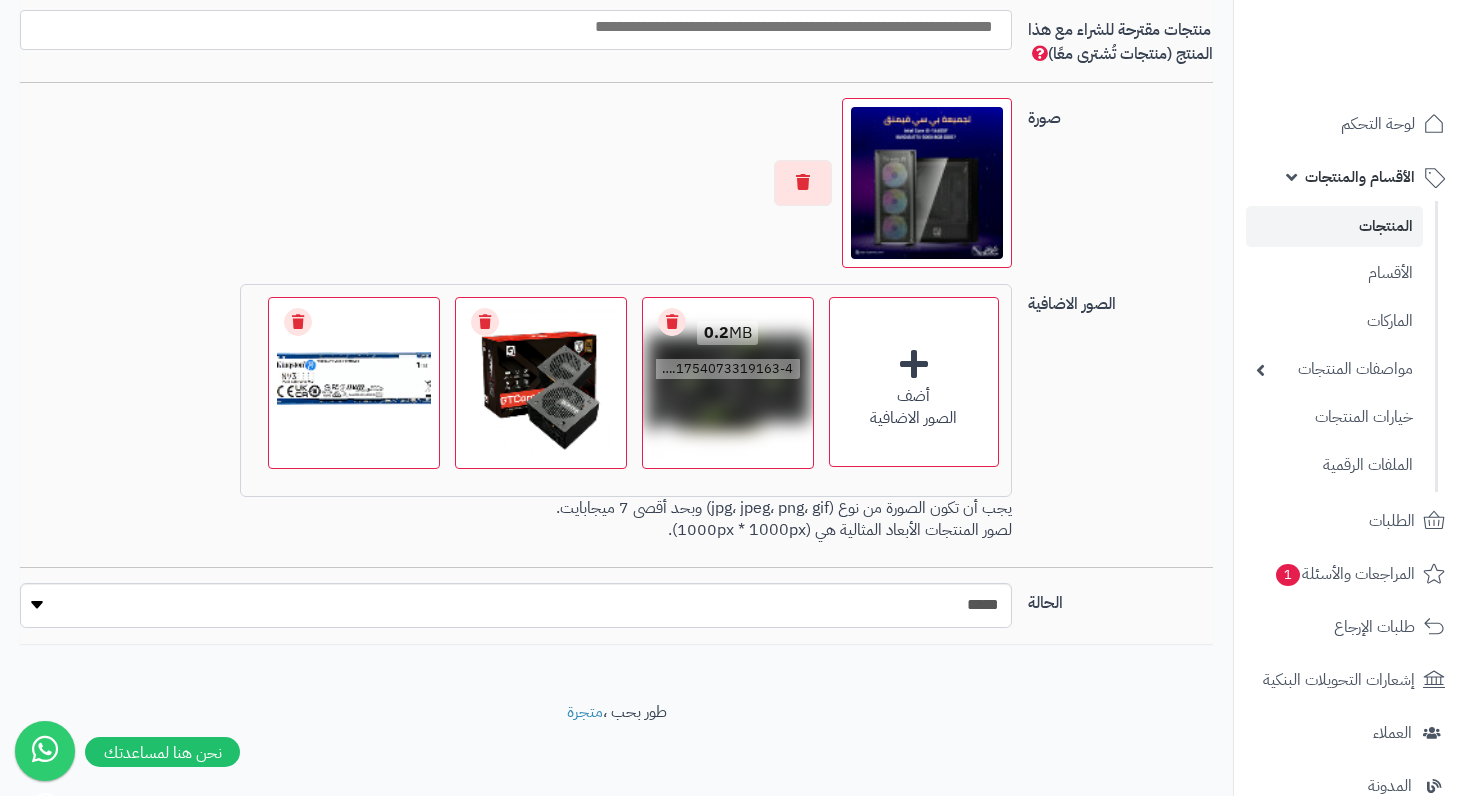 click on "Remove file" at bounding box center (672, 322) 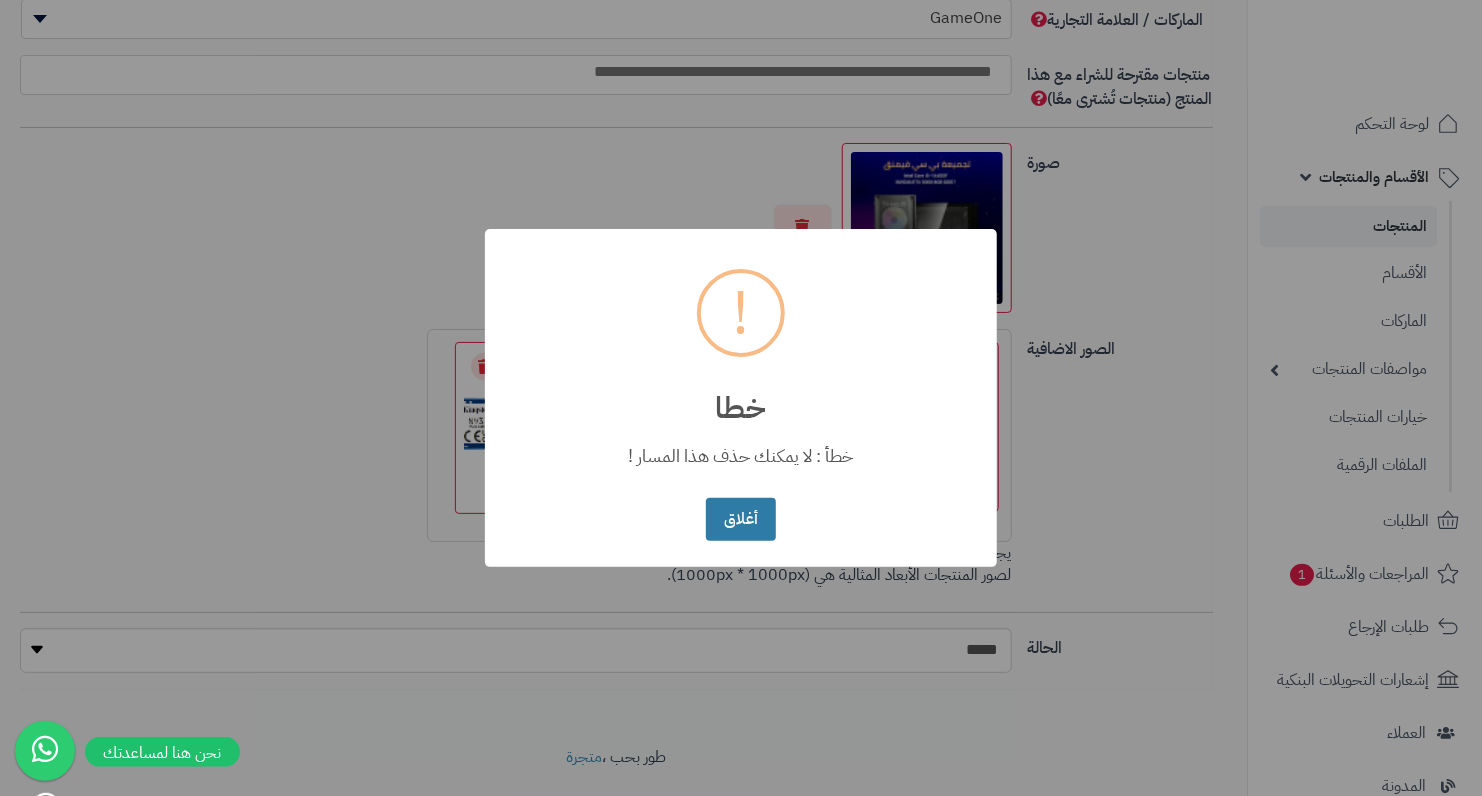 click on "أغلاق" at bounding box center [740, 519] 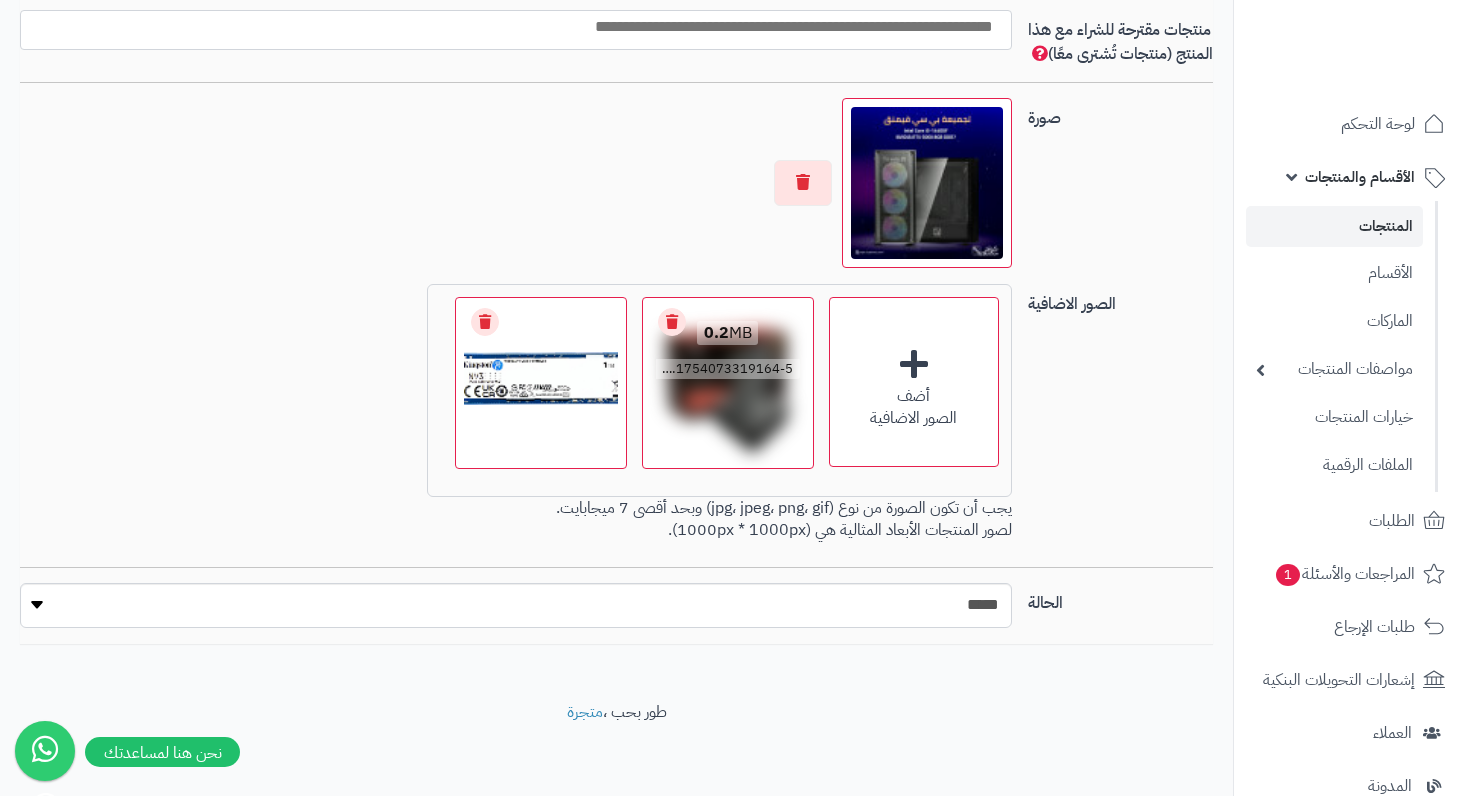 click on "Remove file" at bounding box center [672, 322] 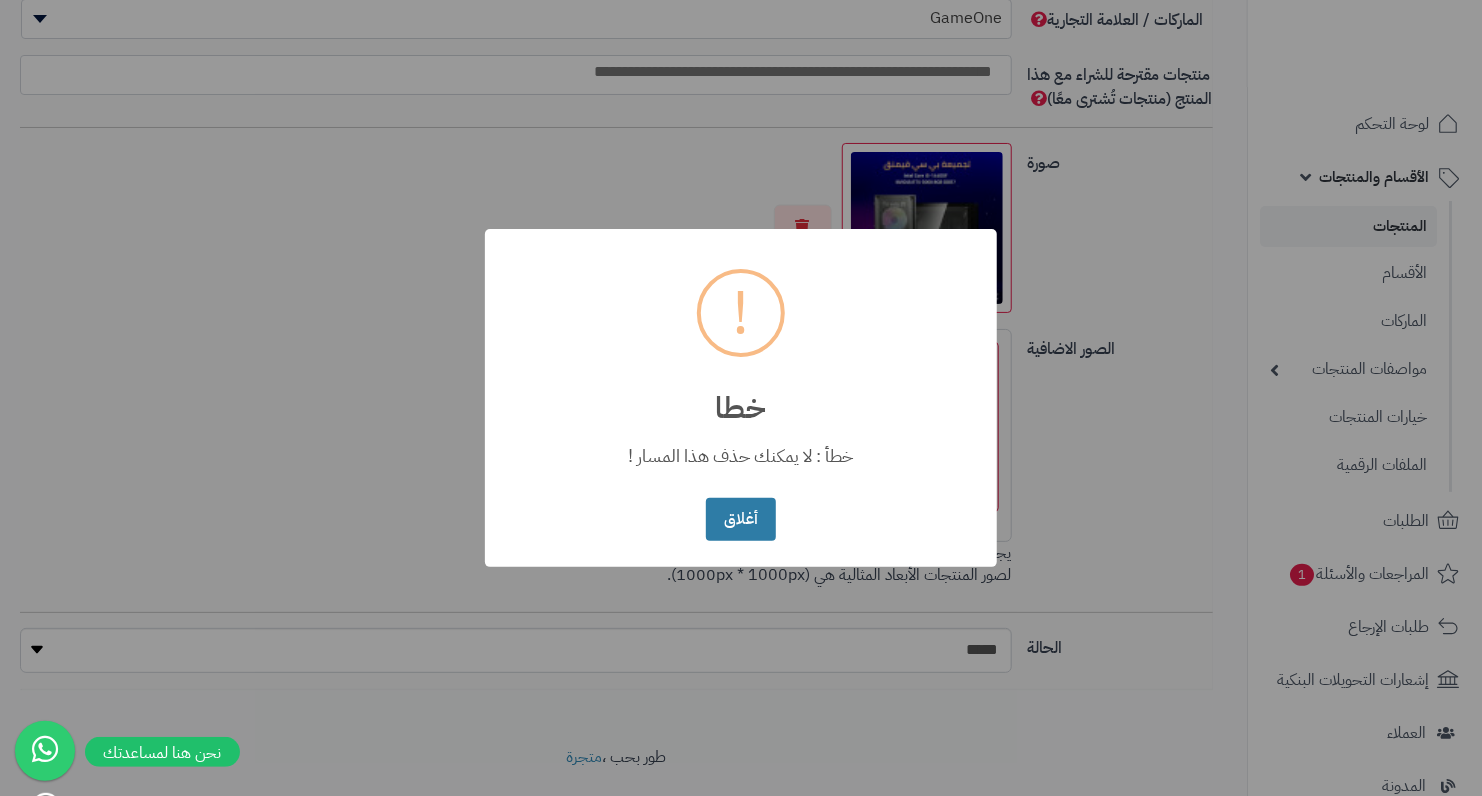 click on "أغلاق" at bounding box center [740, 519] 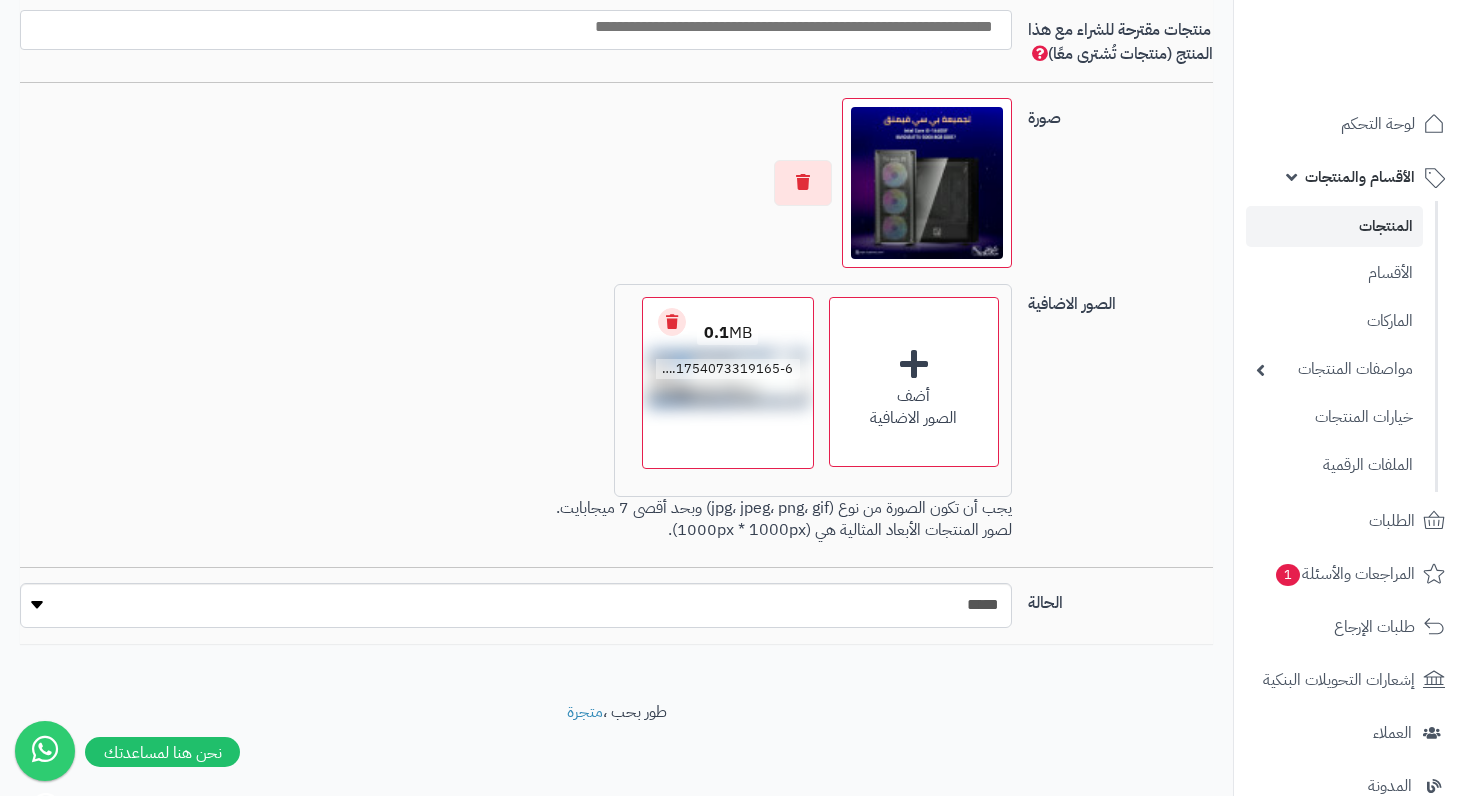 click on "Remove file" at bounding box center [672, 322] 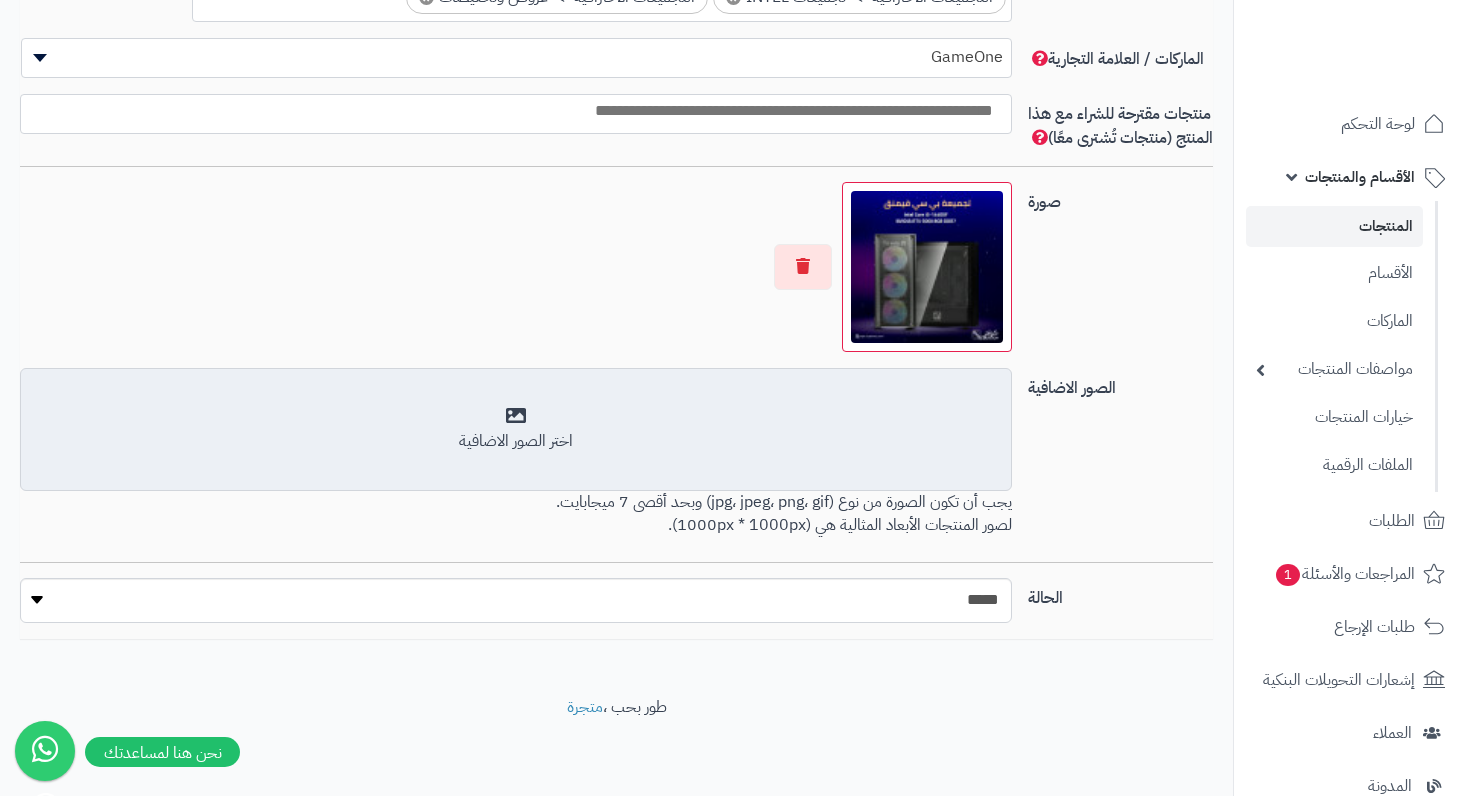scroll, scrollTop: 1311, scrollLeft: 0, axis: vertical 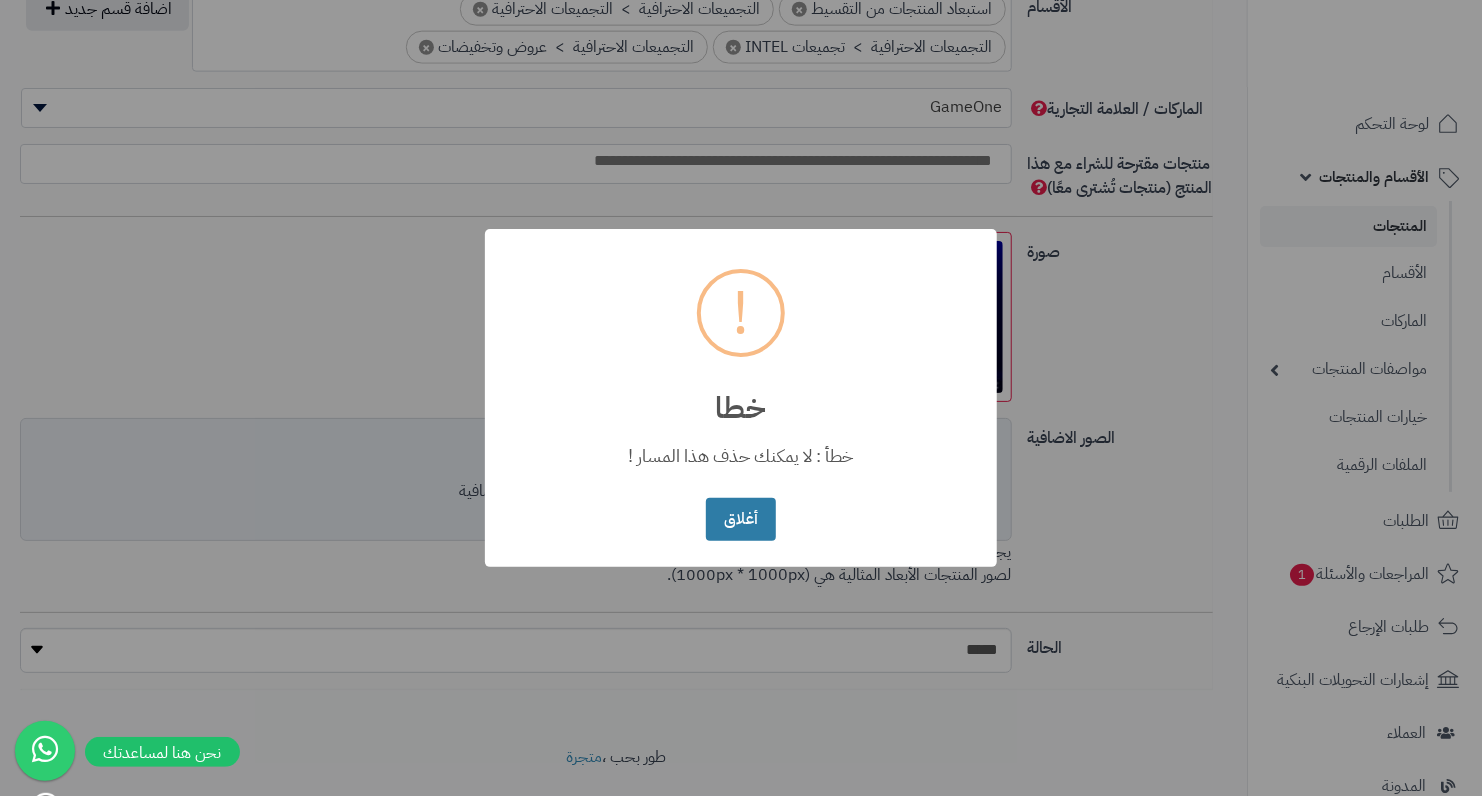 click on "أغلاق" at bounding box center (740, 519) 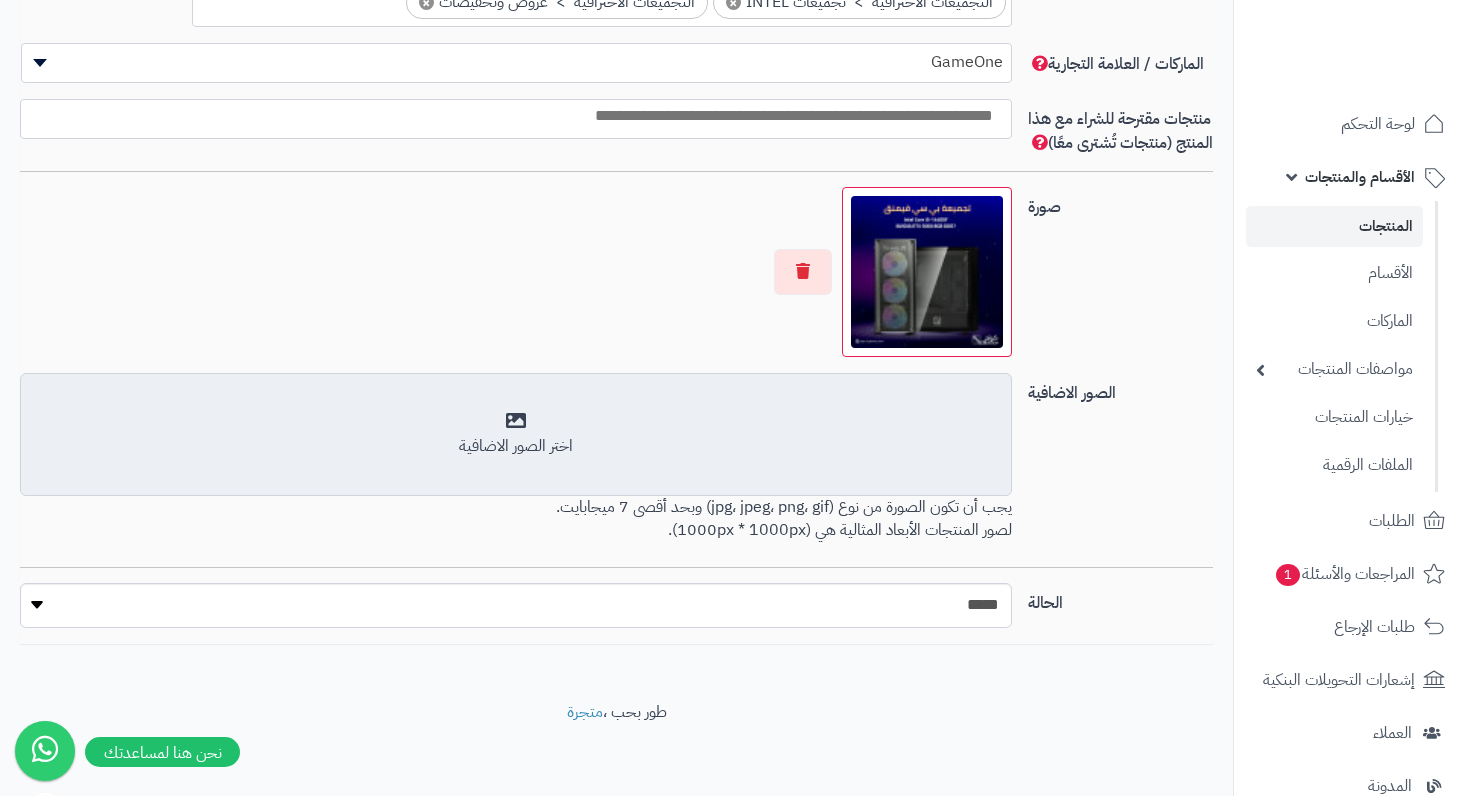 click on "اختر الصور الاضافية" at bounding box center (515, 446) 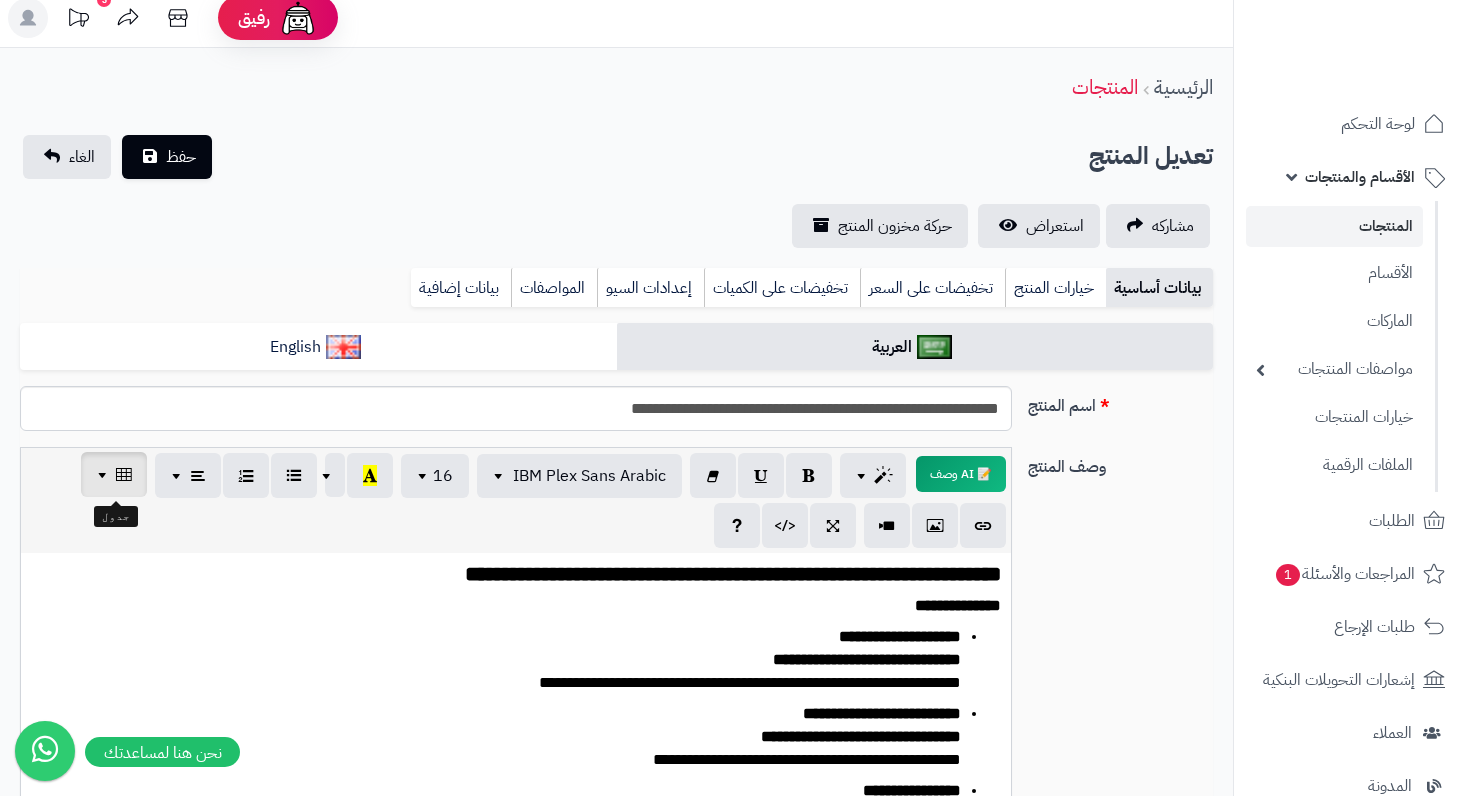 scroll, scrollTop: 0, scrollLeft: 0, axis: both 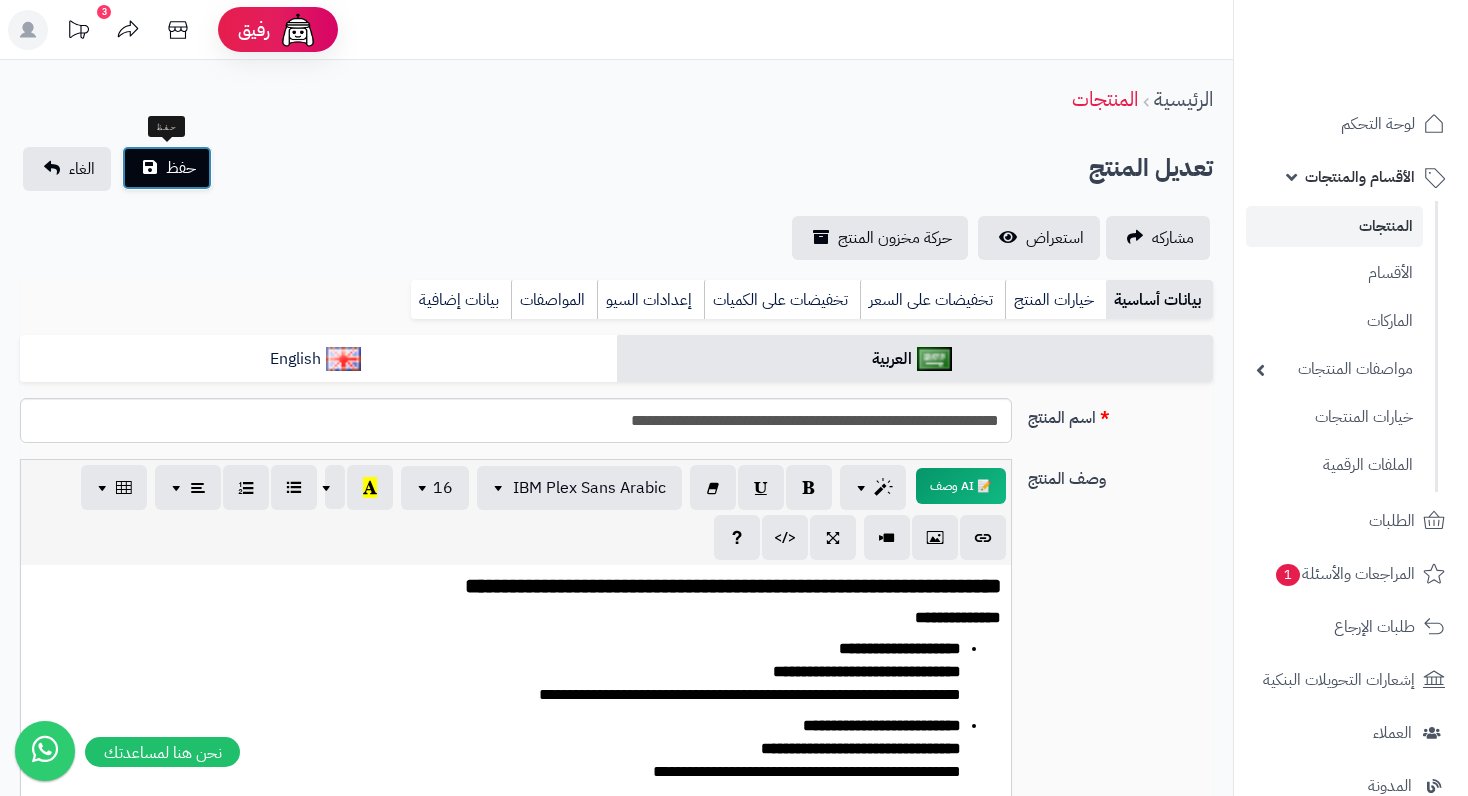 click on "حفظ" at bounding box center (181, 168) 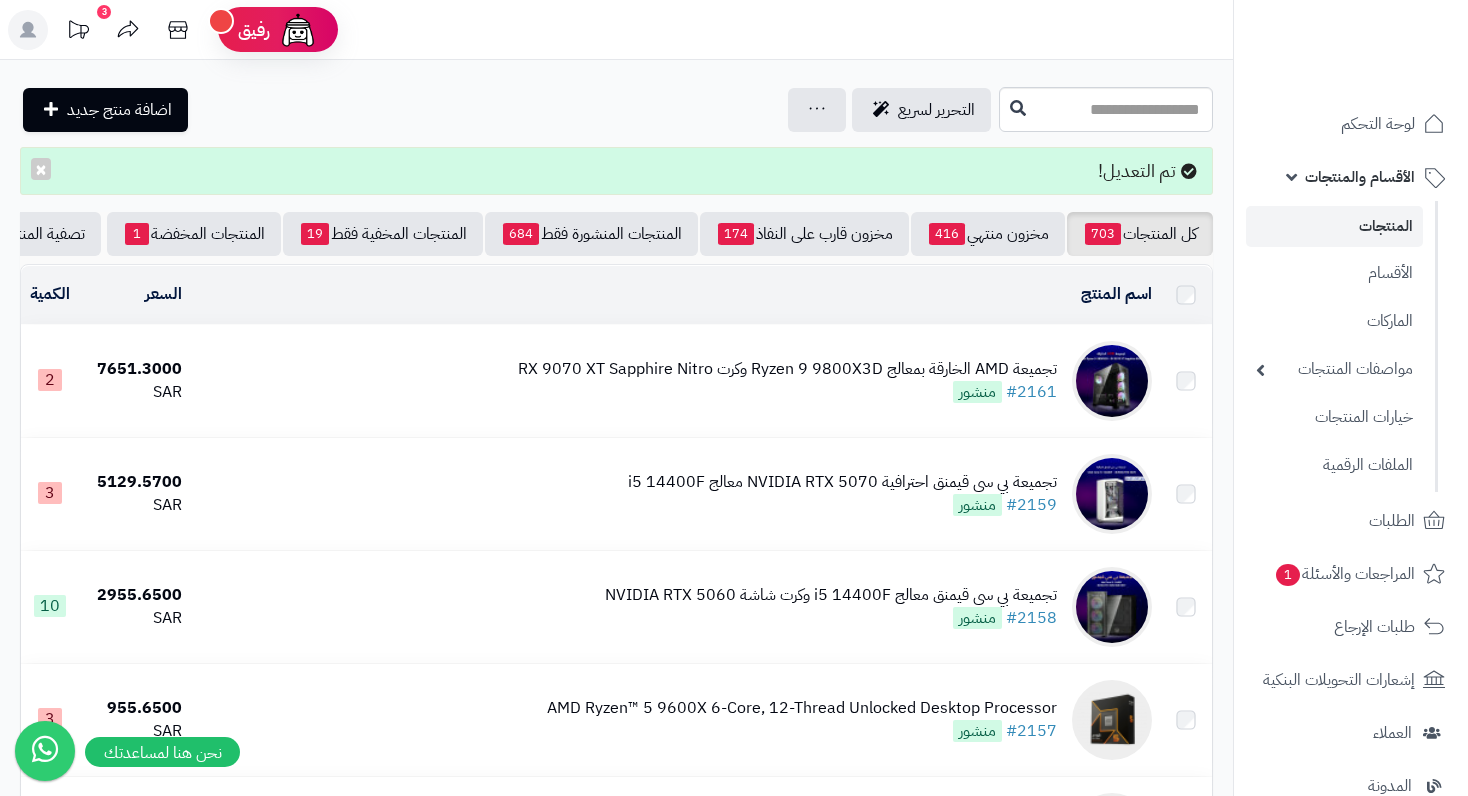 scroll, scrollTop: 0, scrollLeft: 0, axis: both 